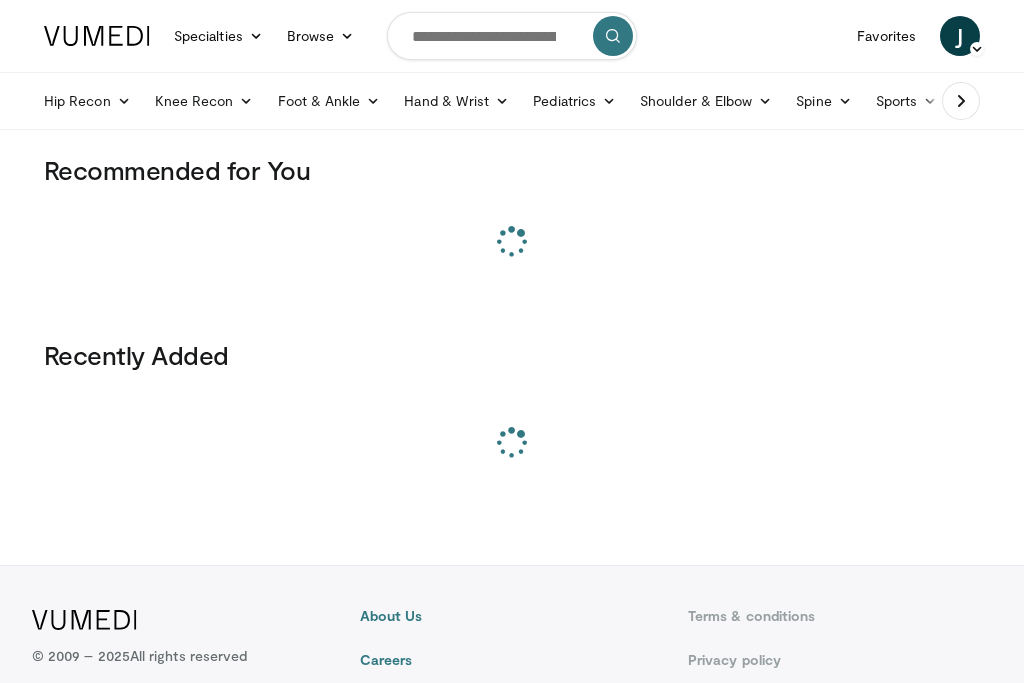 scroll, scrollTop: 0, scrollLeft: 0, axis: both 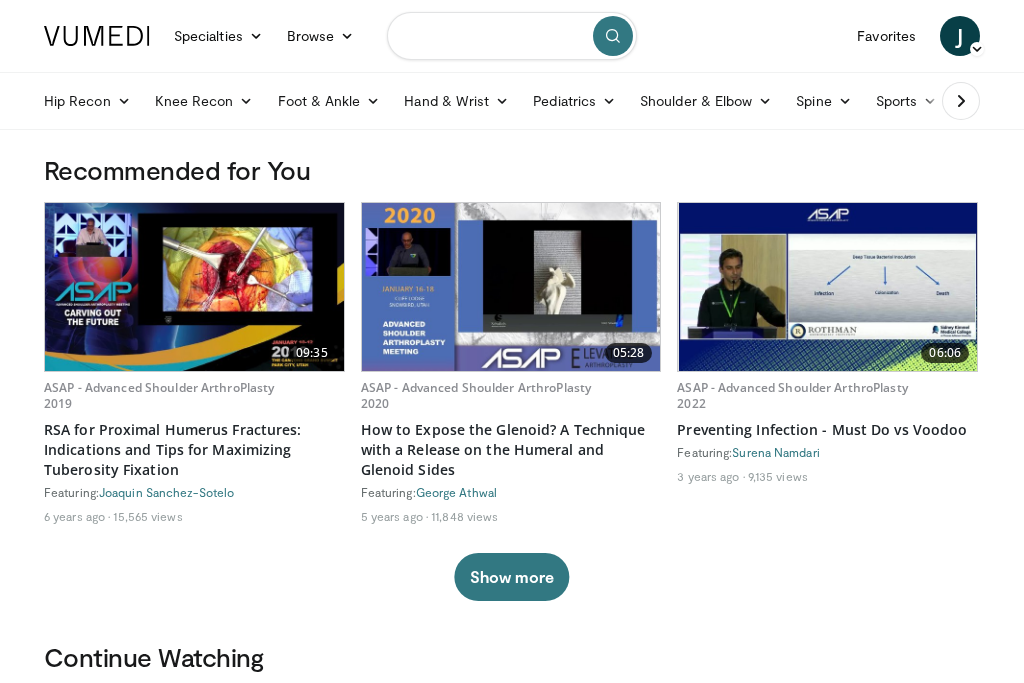 click at bounding box center [512, 36] 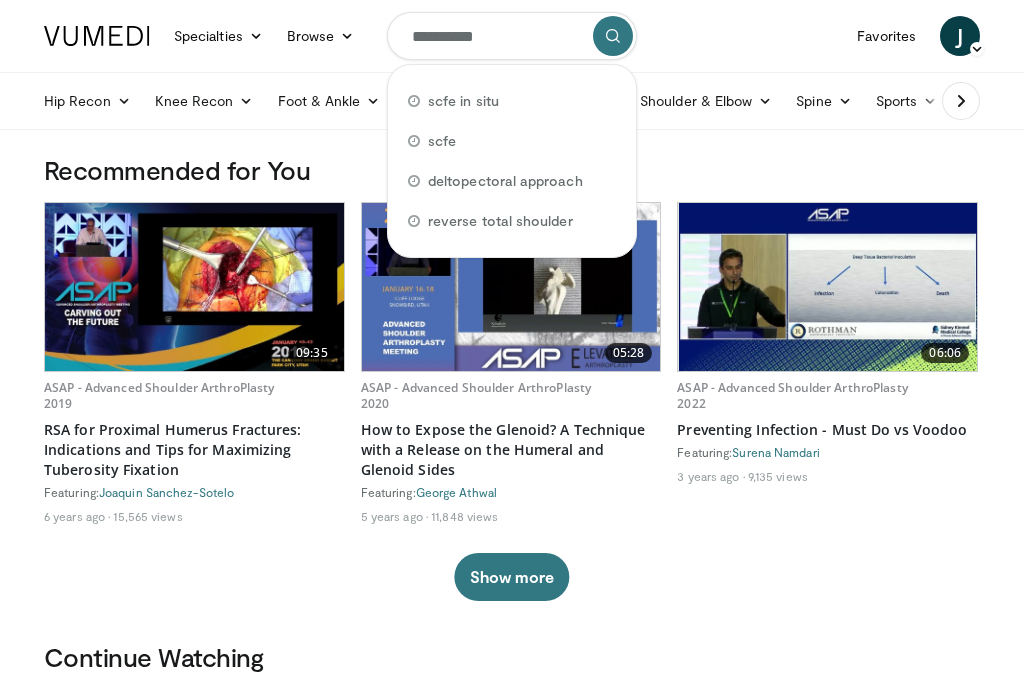 type on "**********" 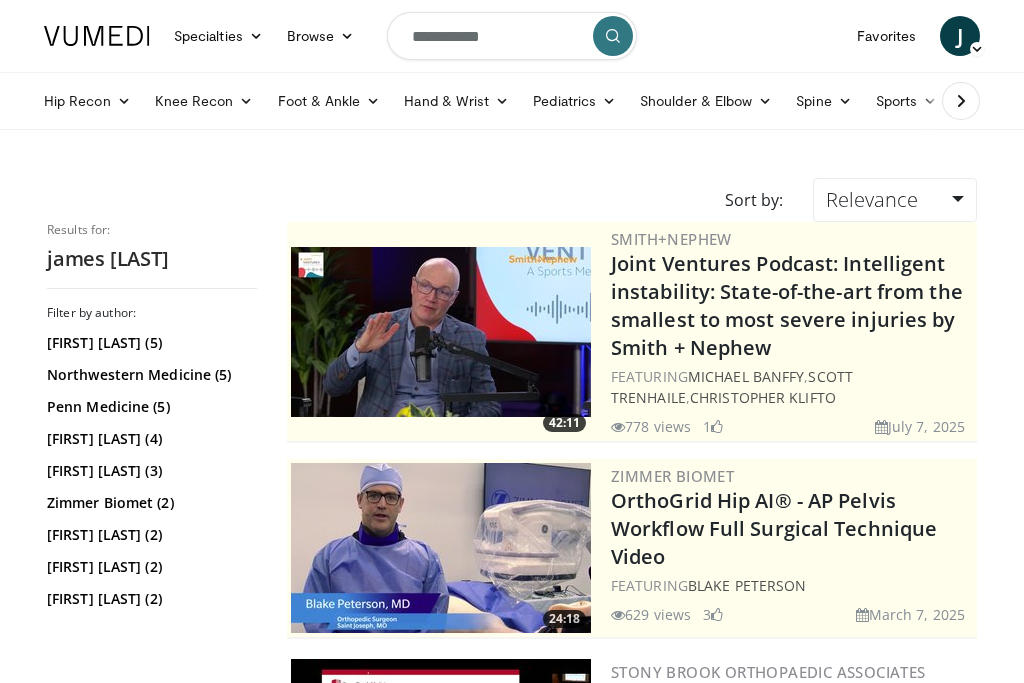 scroll, scrollTop: 0, scrollLeft: 0, axis: both 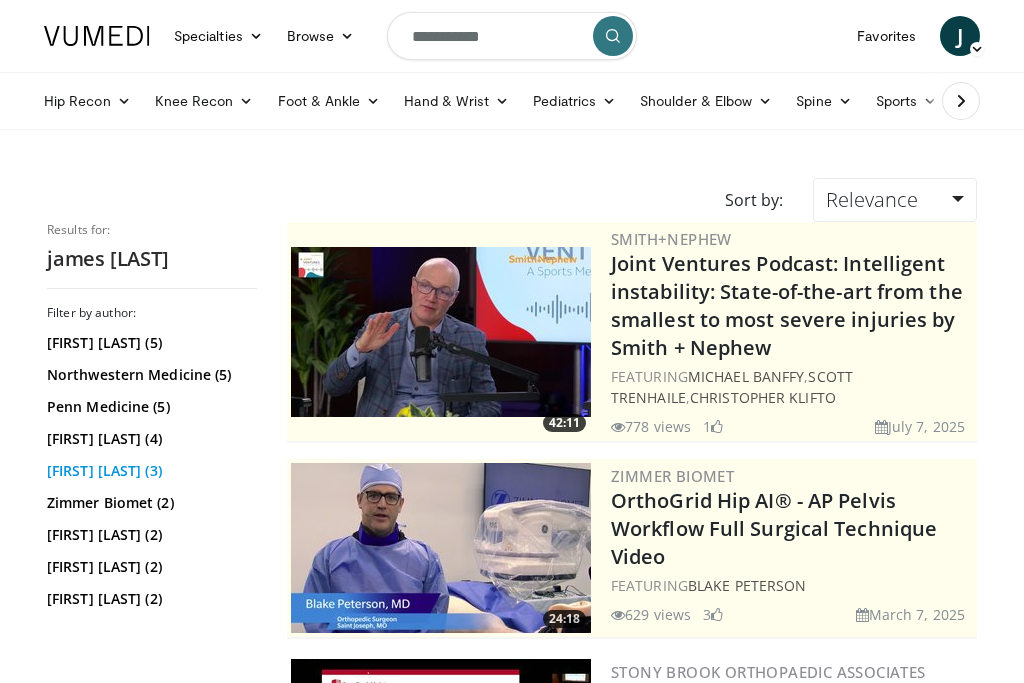 click on "[FIRST] [LAST] (3)" at bounding box center [149, 471] 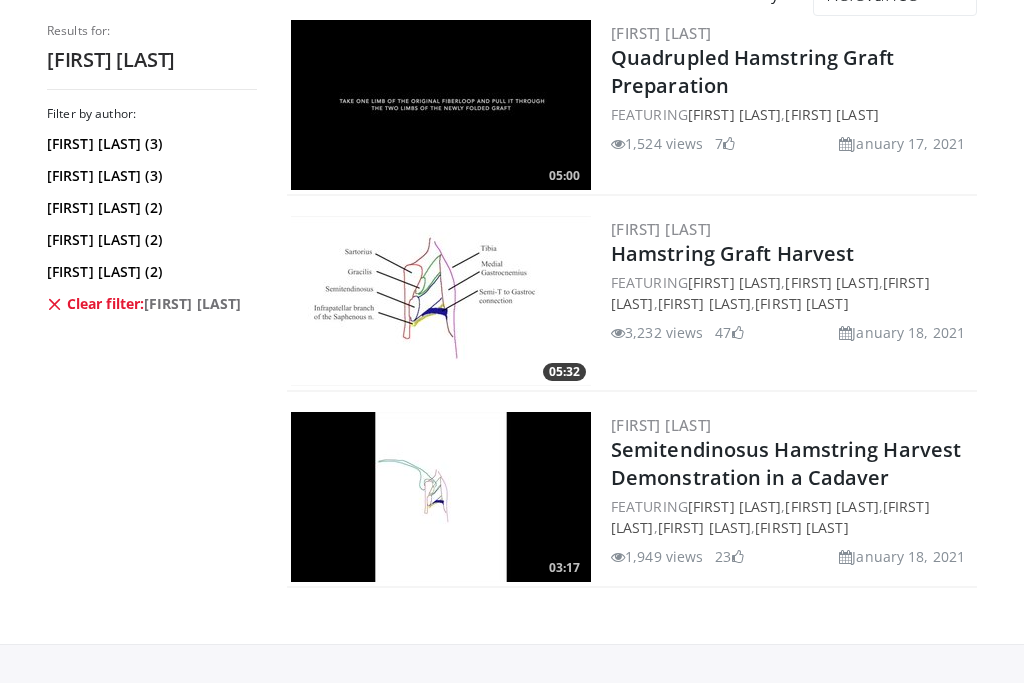 scroll, scrollTop: 208, scrollLeft: 0, axis: vertical 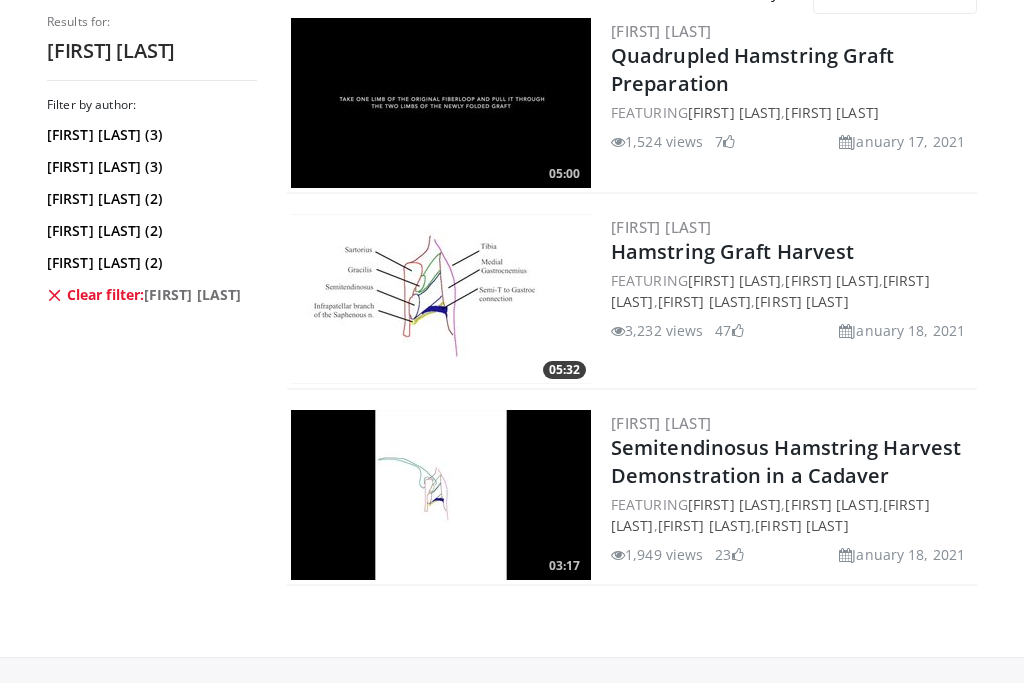 click at bounding box center (441, 299) 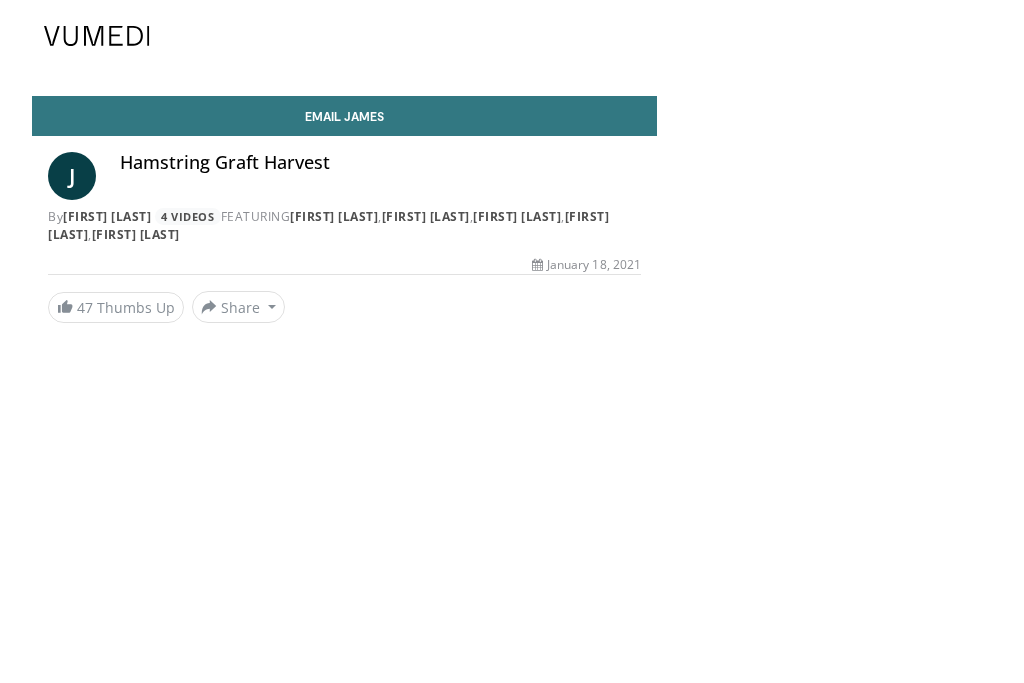 scroll, scrollTop: 0, scrollLeft: 0, axis: both 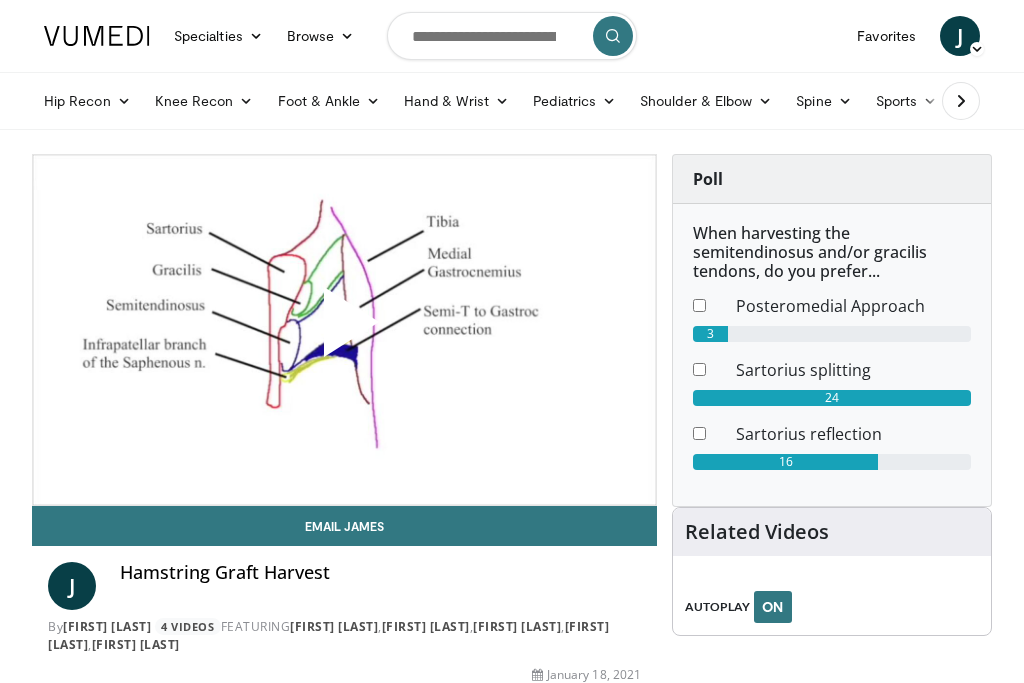 click at bounding box center [344, 330] 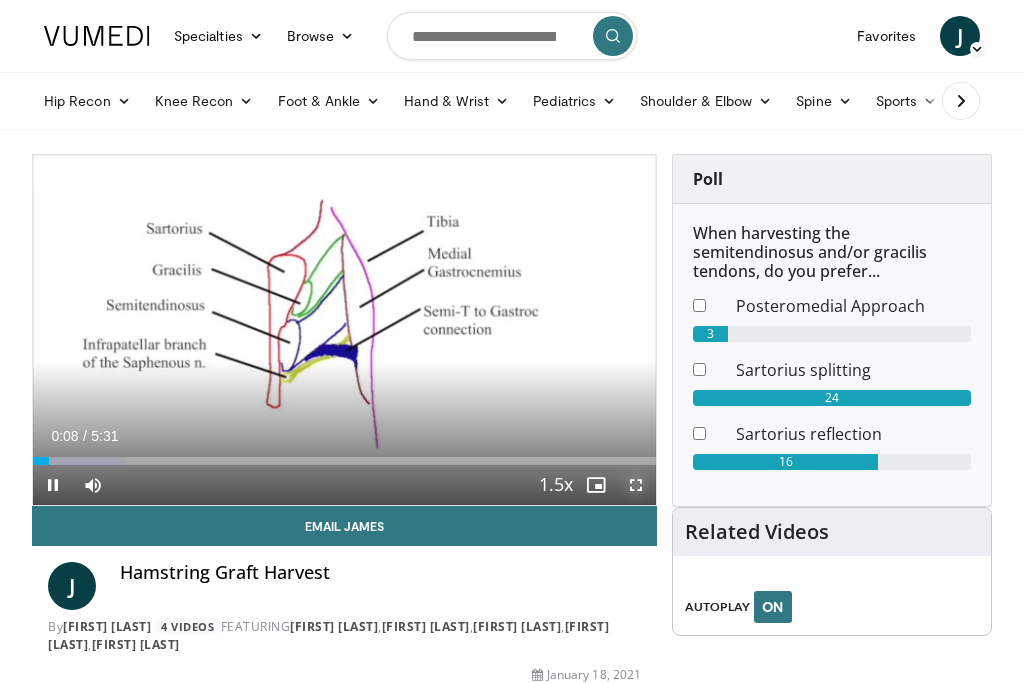 click at bounding box center [636, 485] 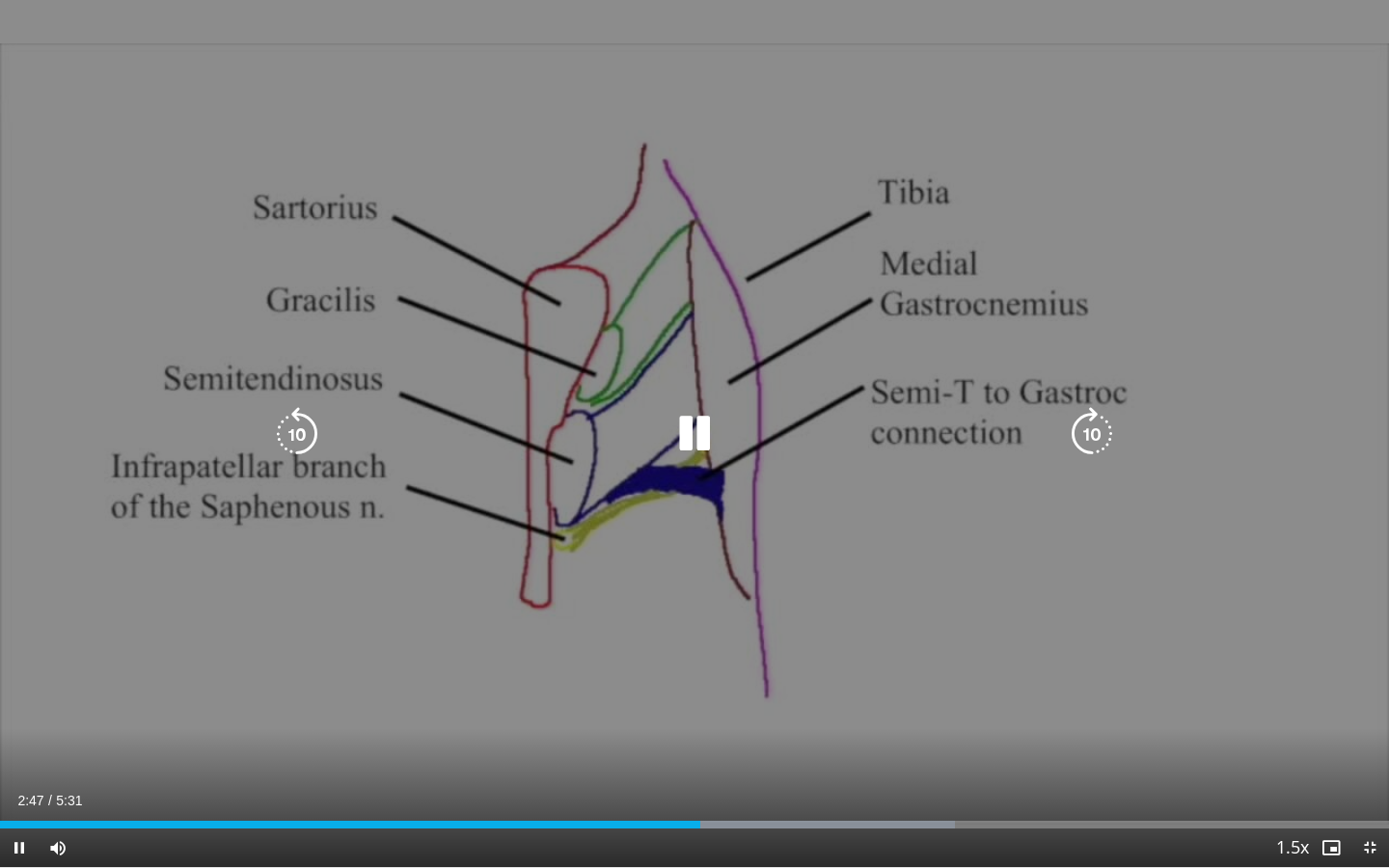 click on "10 seconds
Tap to unmute" at bounding box center [694, 433] 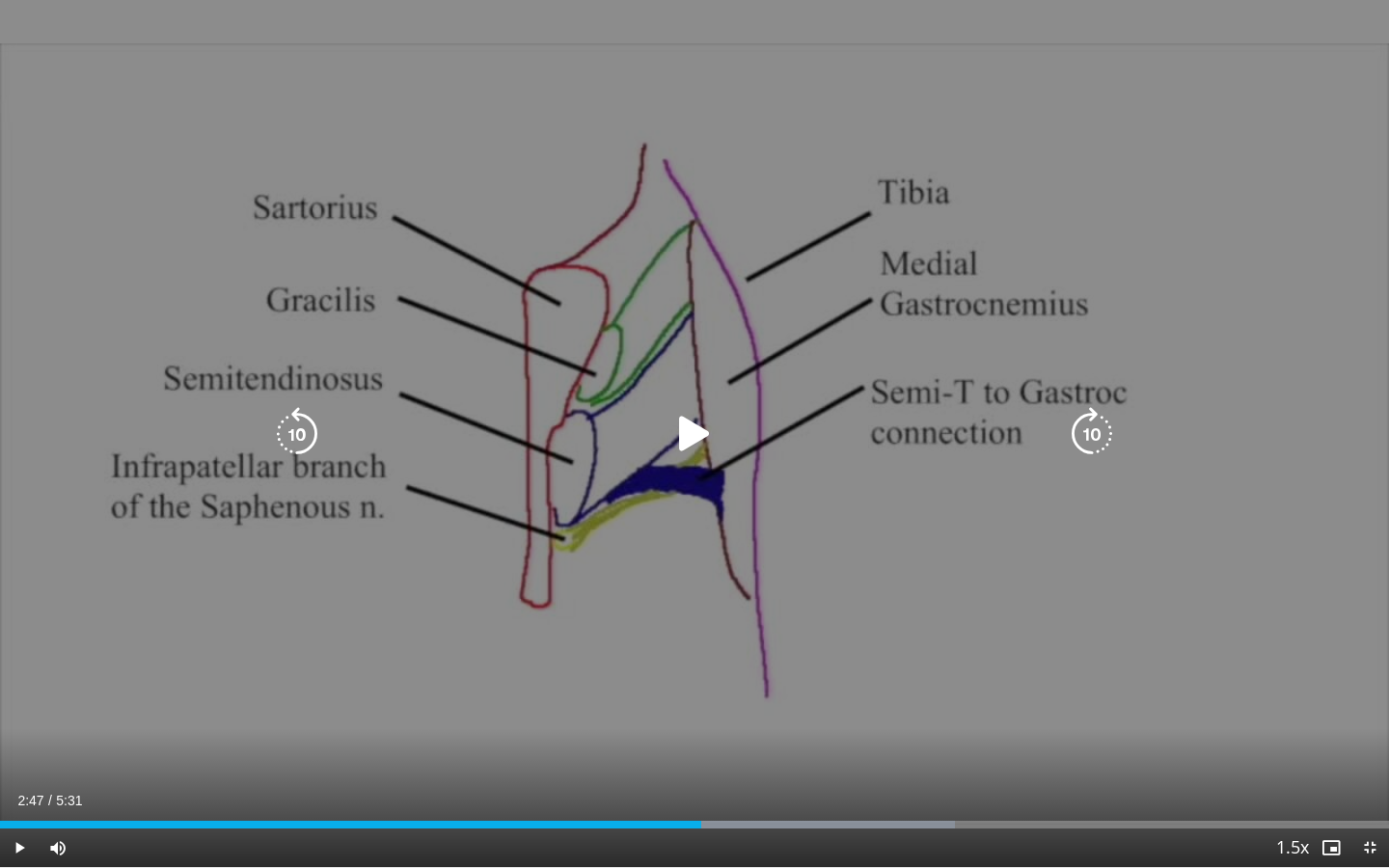 click at bounding box center [694, 434] 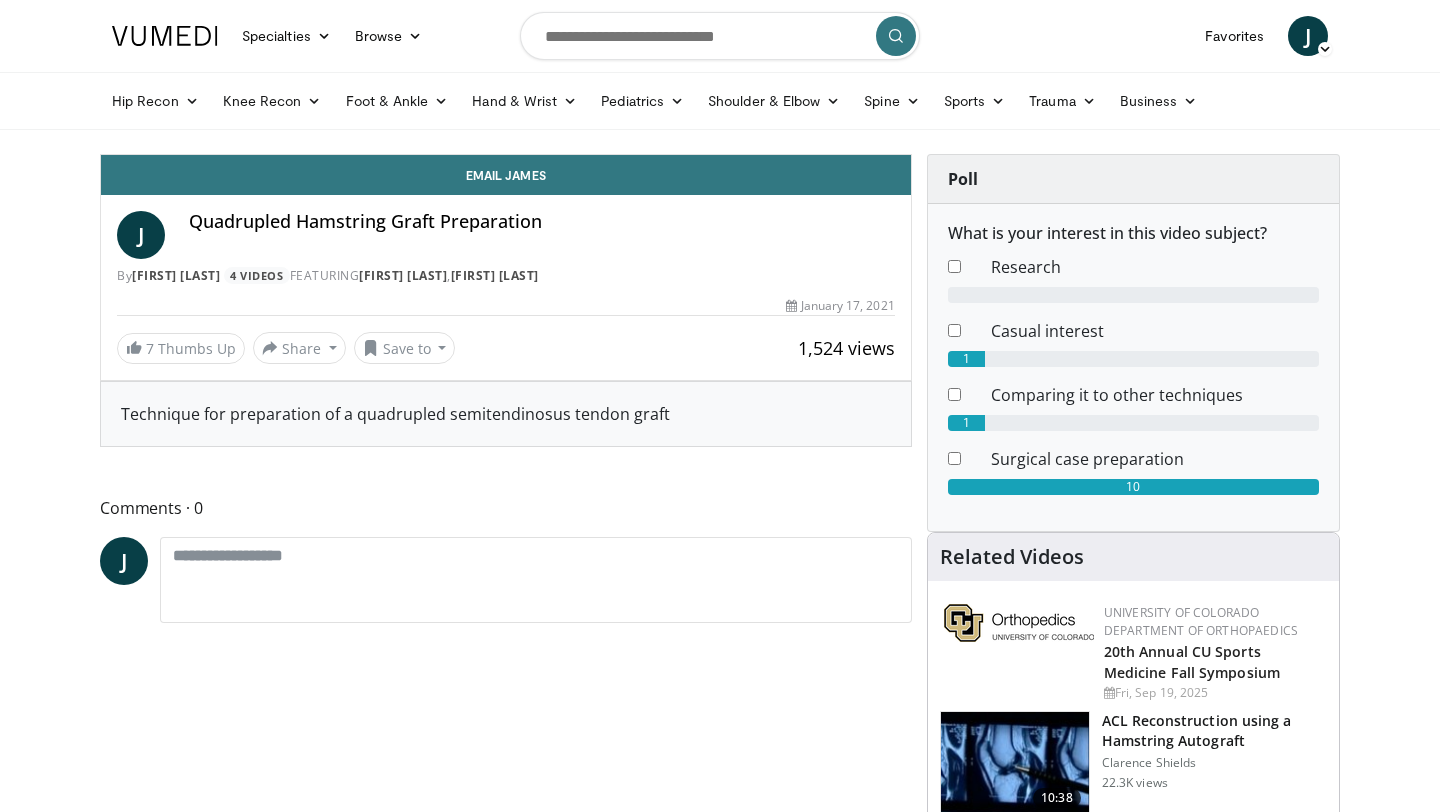 scroll, scrollTop: 0, scrollLeft: 0, axis: both 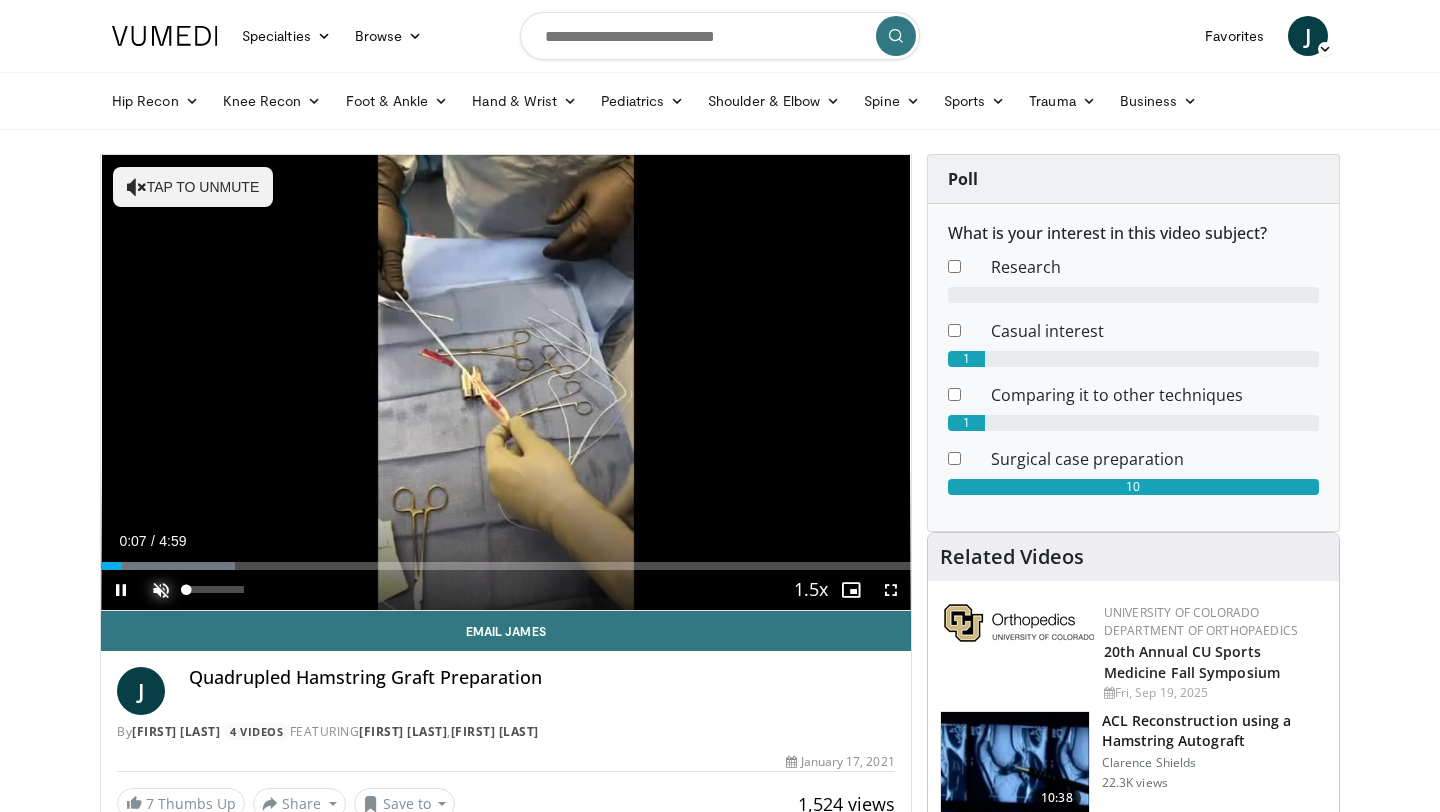 click at bounding box center (161, 590) 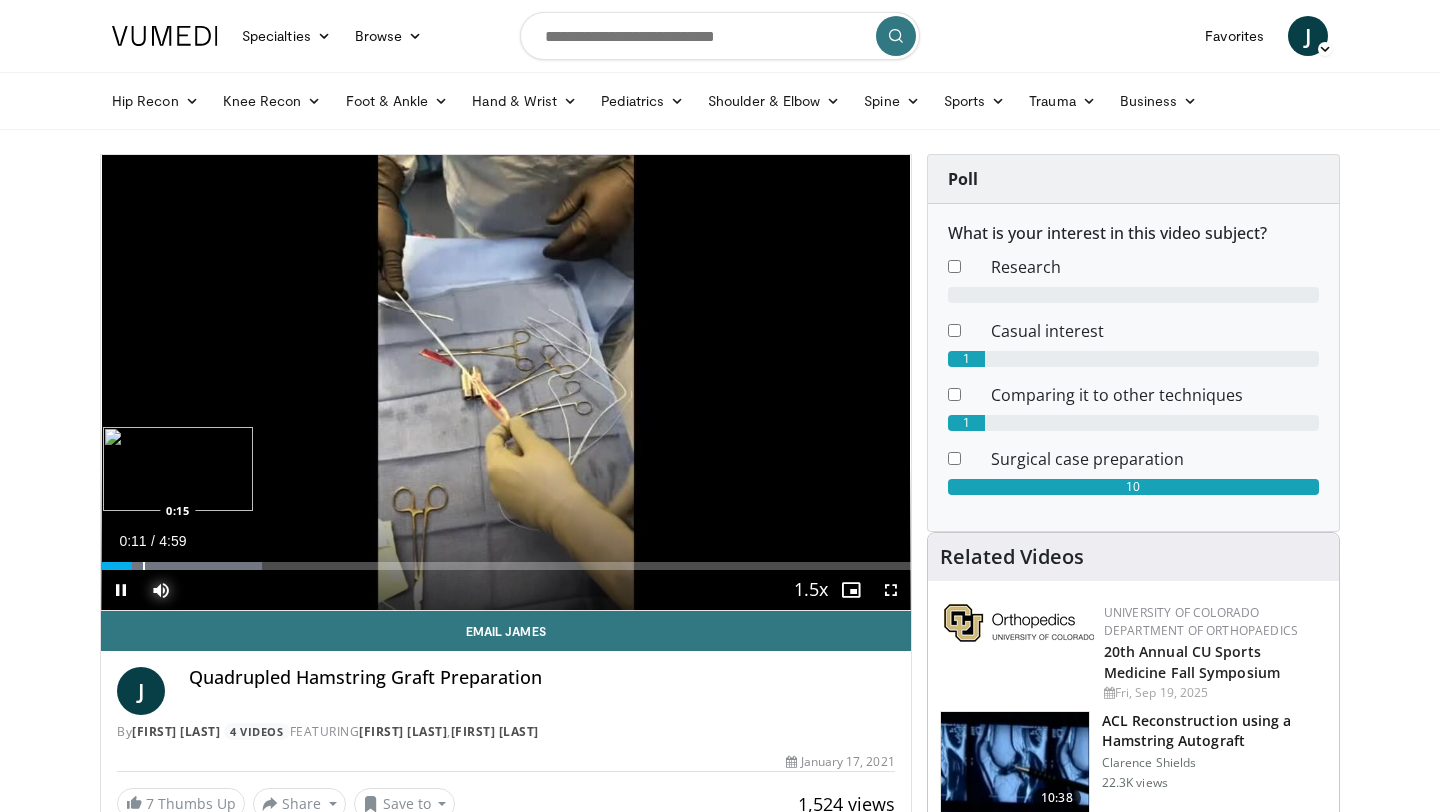 click on "Loaded :  19.85% 0:11 0:15" at bounding box center [506, 560] 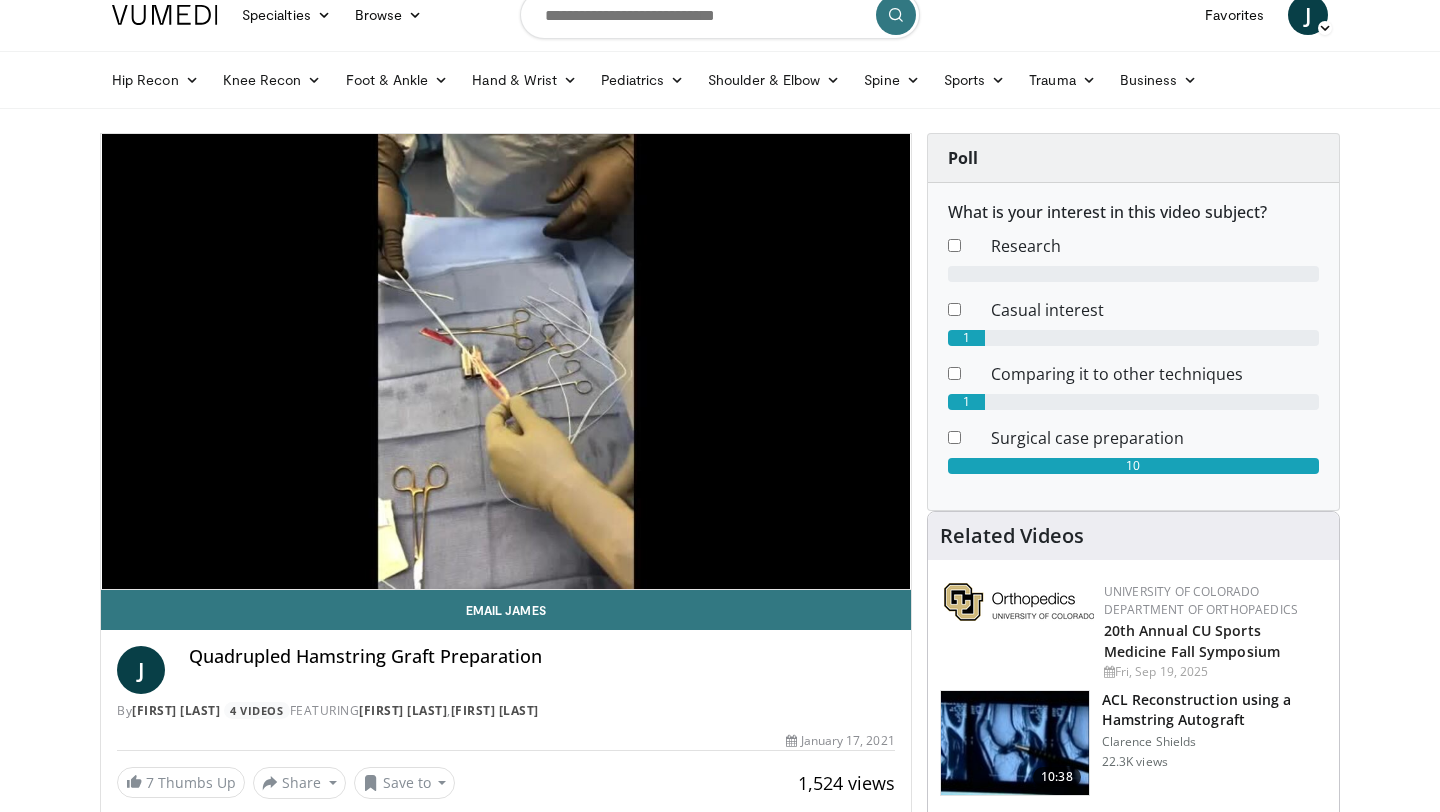 scroll, scrollTop: 0, scrollLeft: 0, axis: both 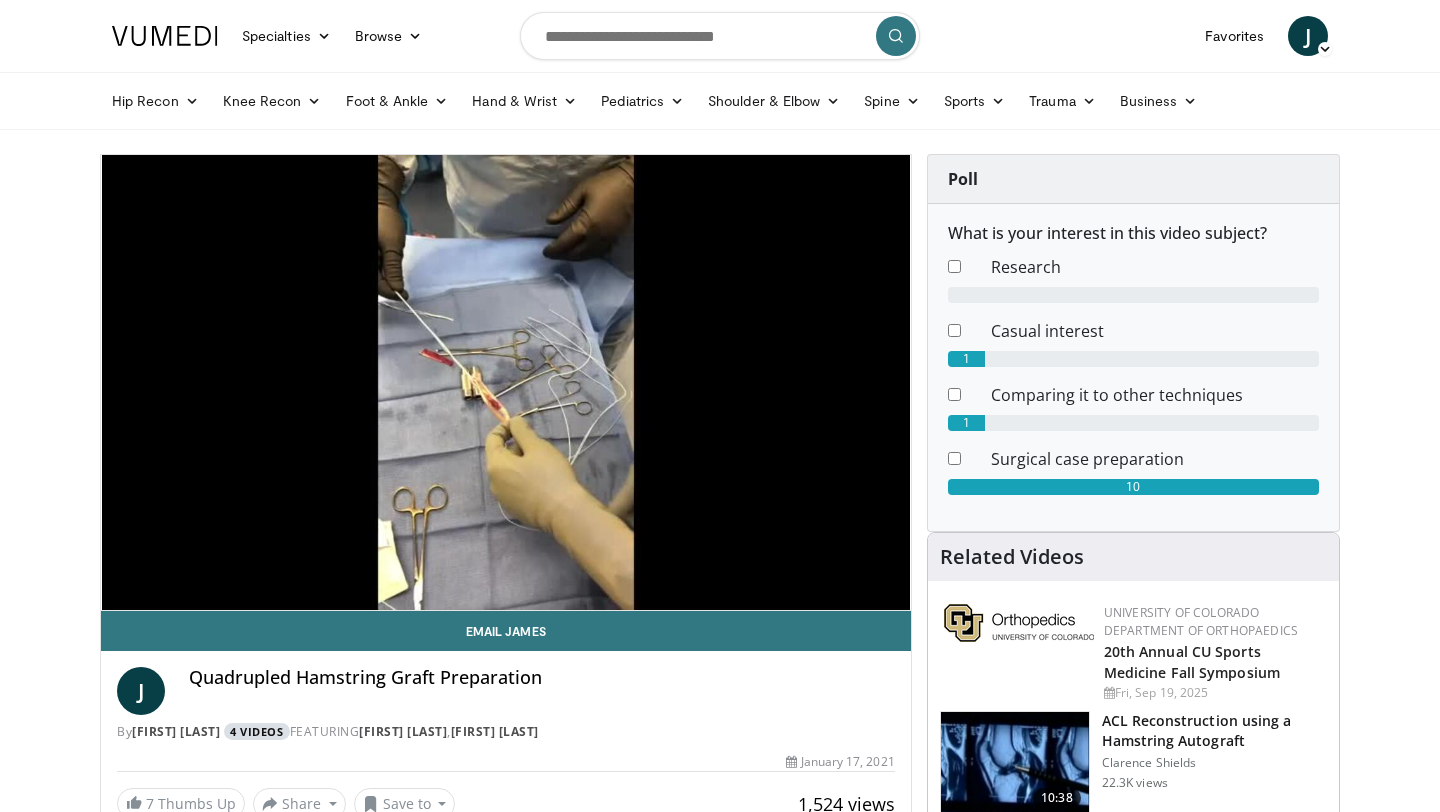 click on "4 Videos" at bounding box center (257, 731) 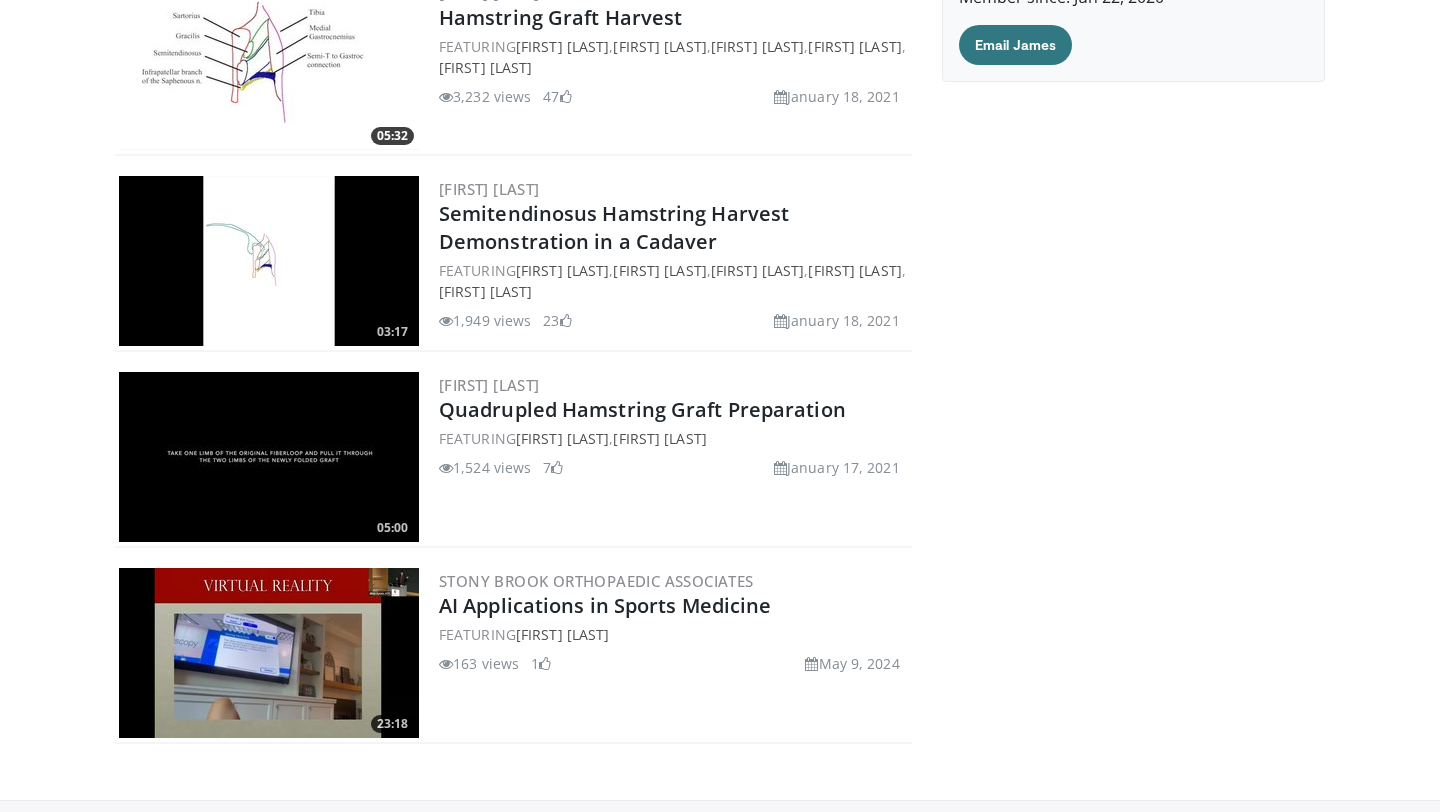 scroll, scrollTop: 317, scrollLeft: 0, axis: vertical 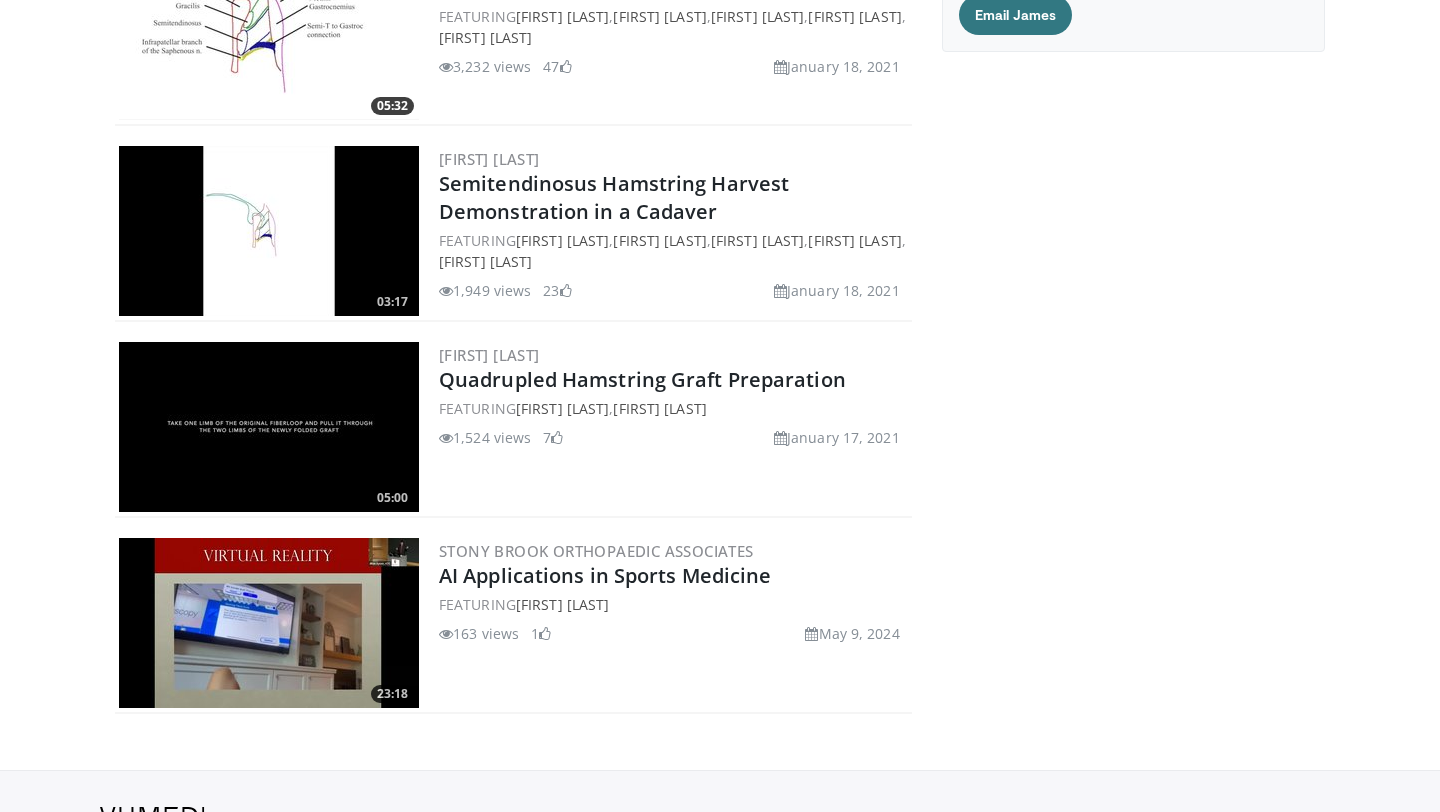 click at bounding box center [269, 623] 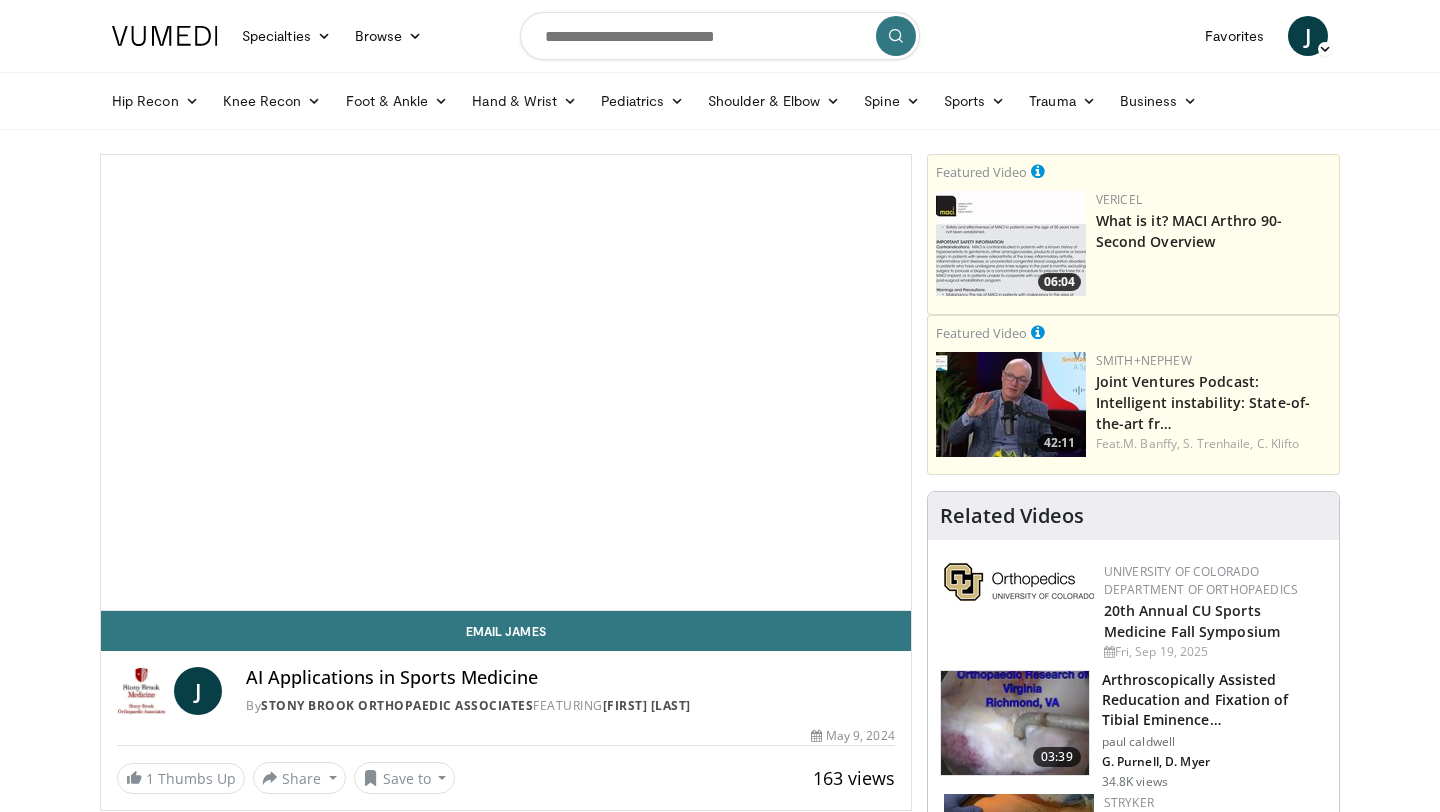 scroll, scrollTop: 0, scrollLeft: 0, axis: both 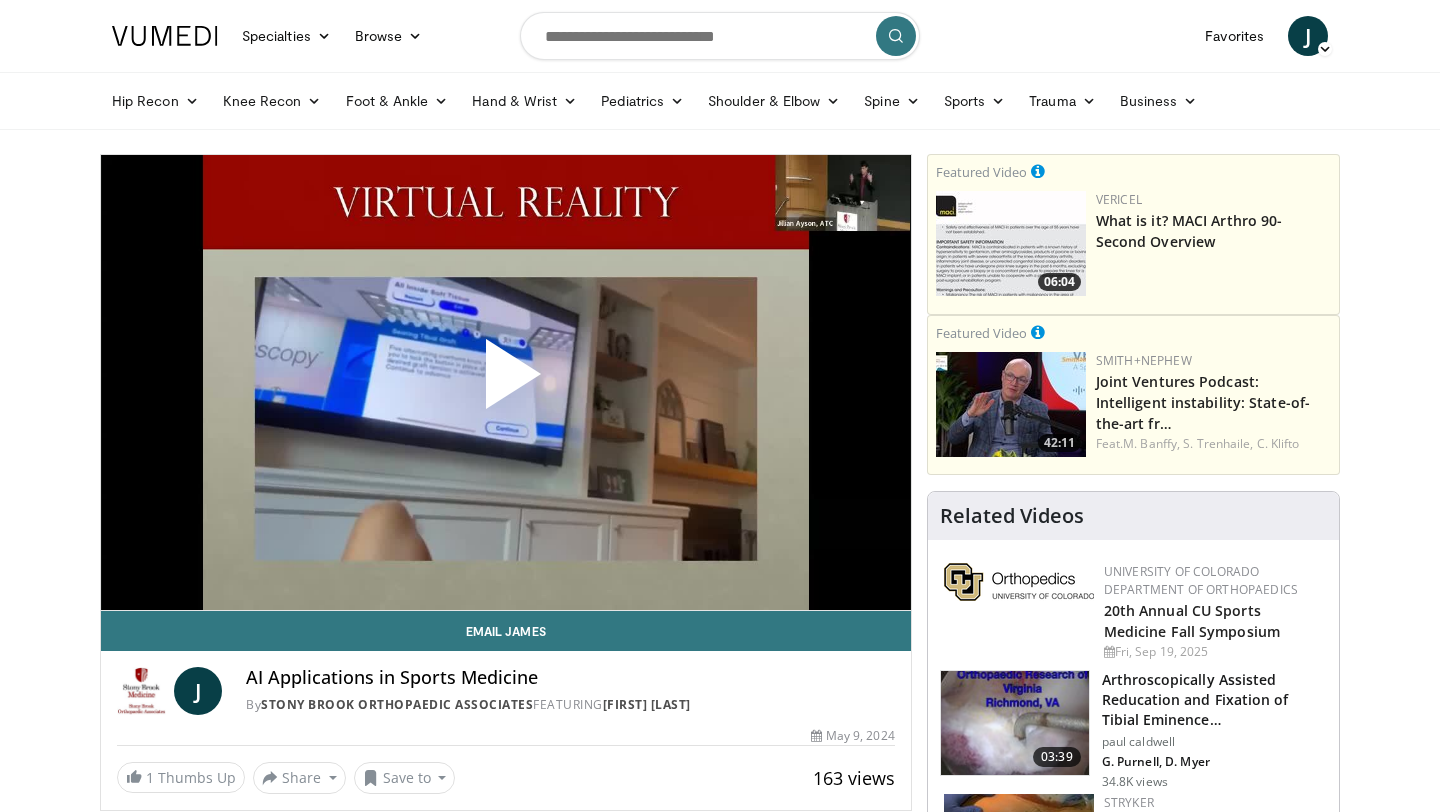 click at bounding box center [506, 382] 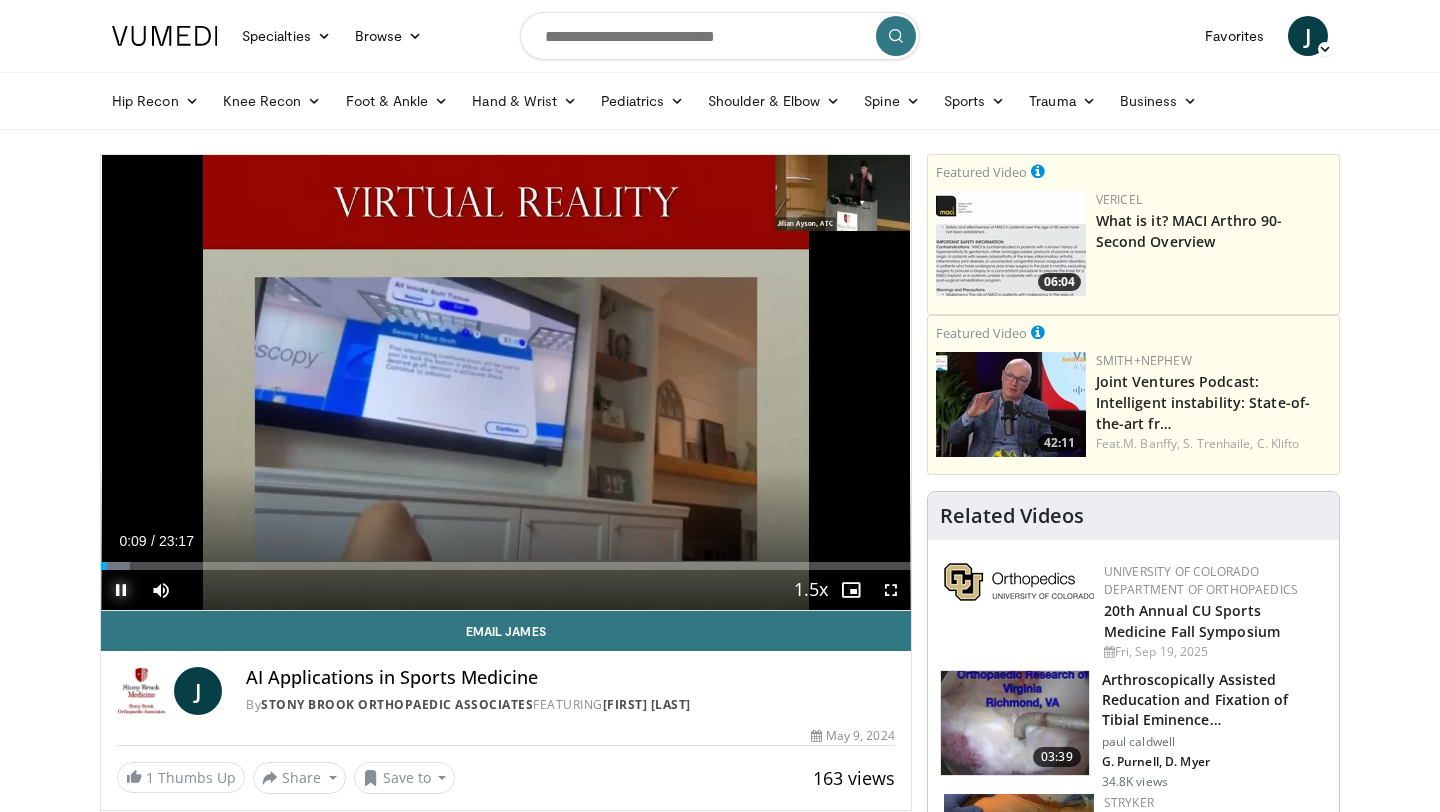 click at bounding box center [121, 590] 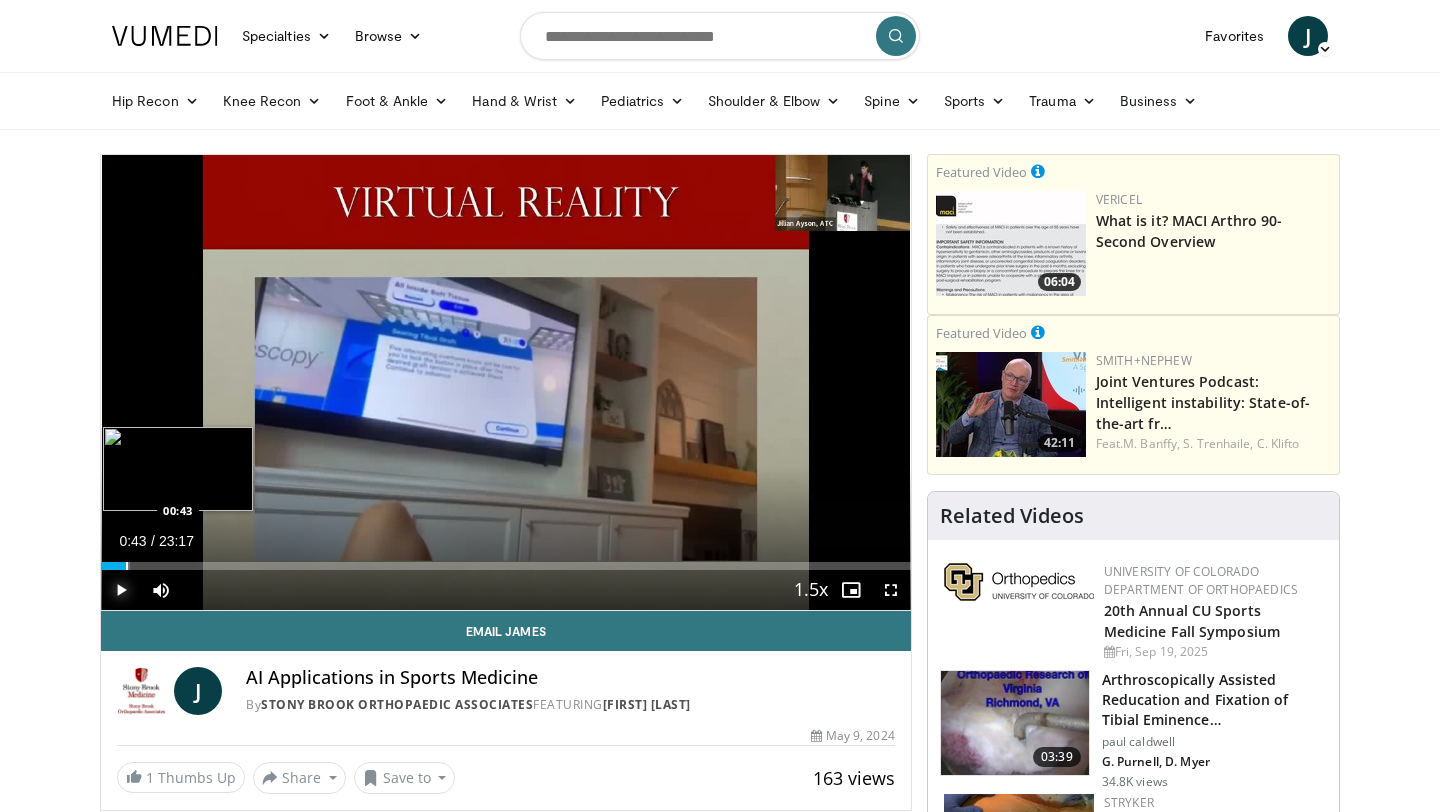 click at bounding box center (127, 566) 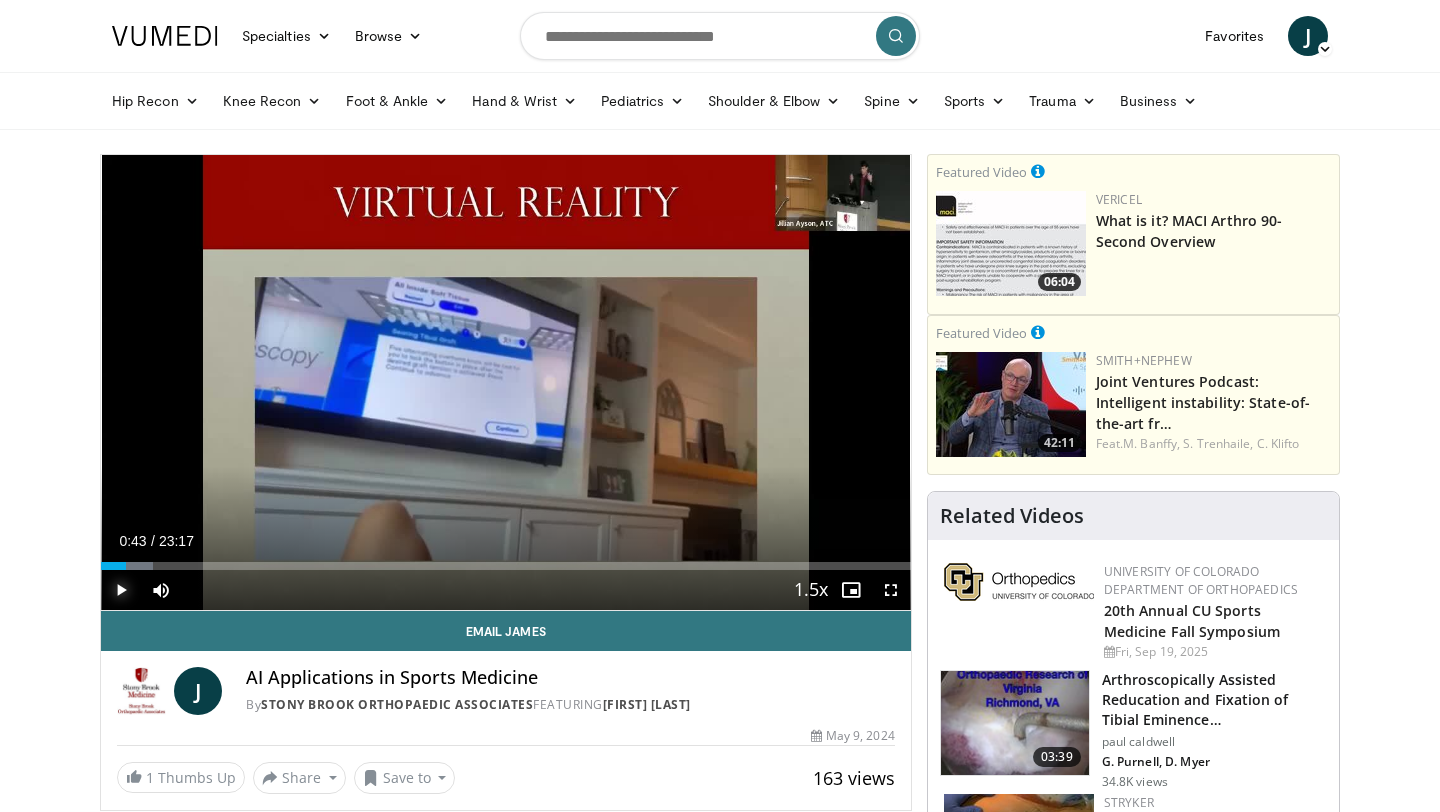 click at bounding box center [121, 590] 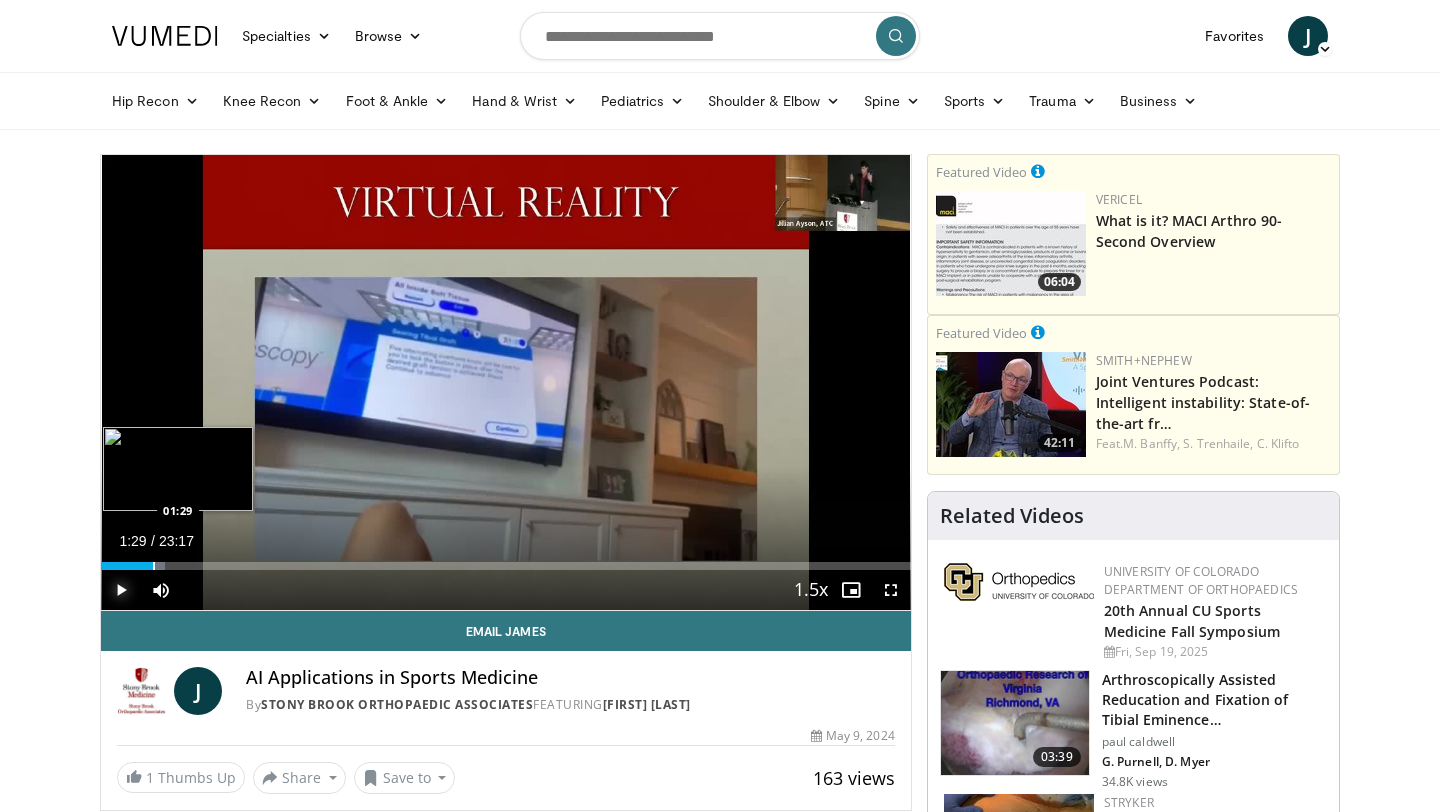 click at bounding box center (154, 566) 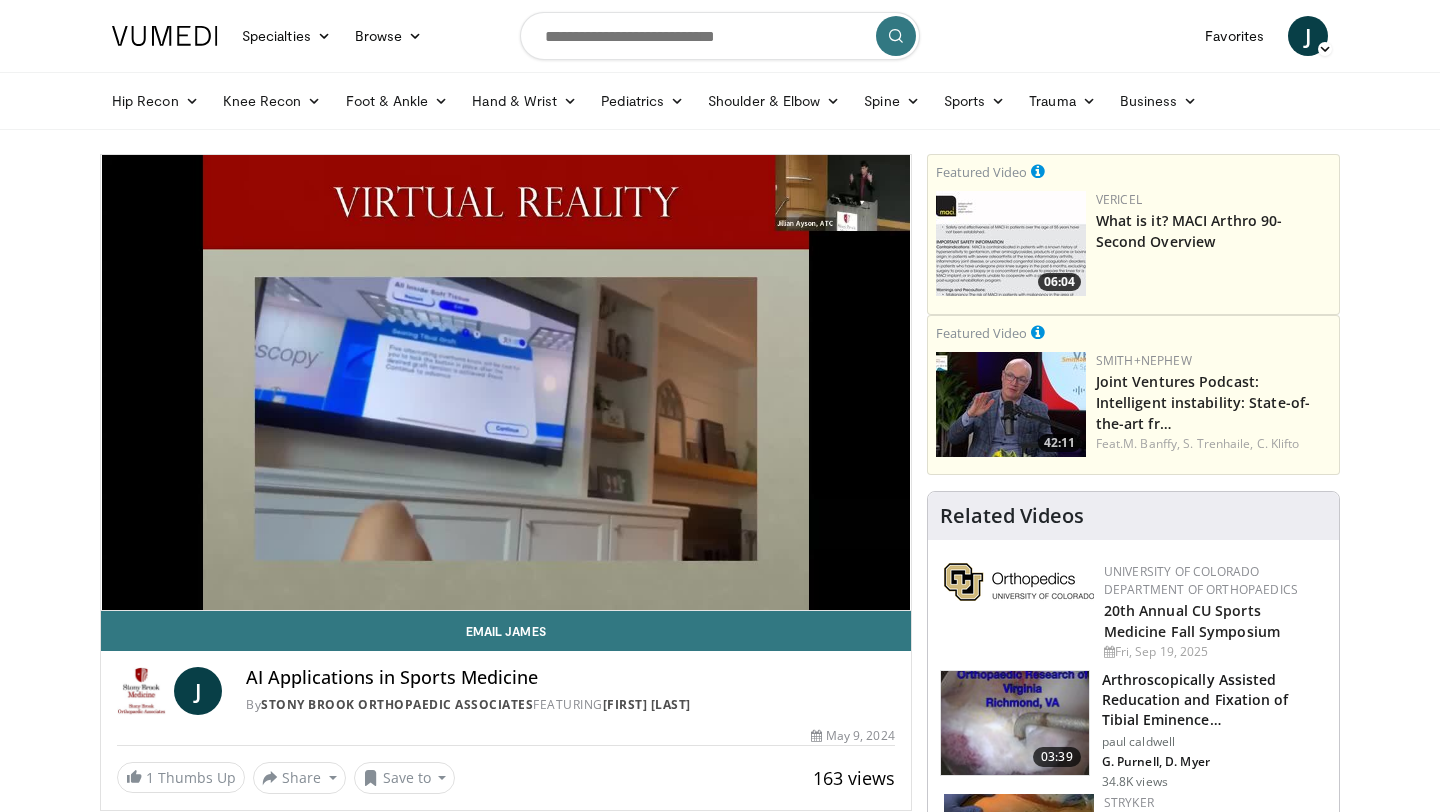 click on "10 seconds
Tap to unmute" at bounding box center (506, 382) 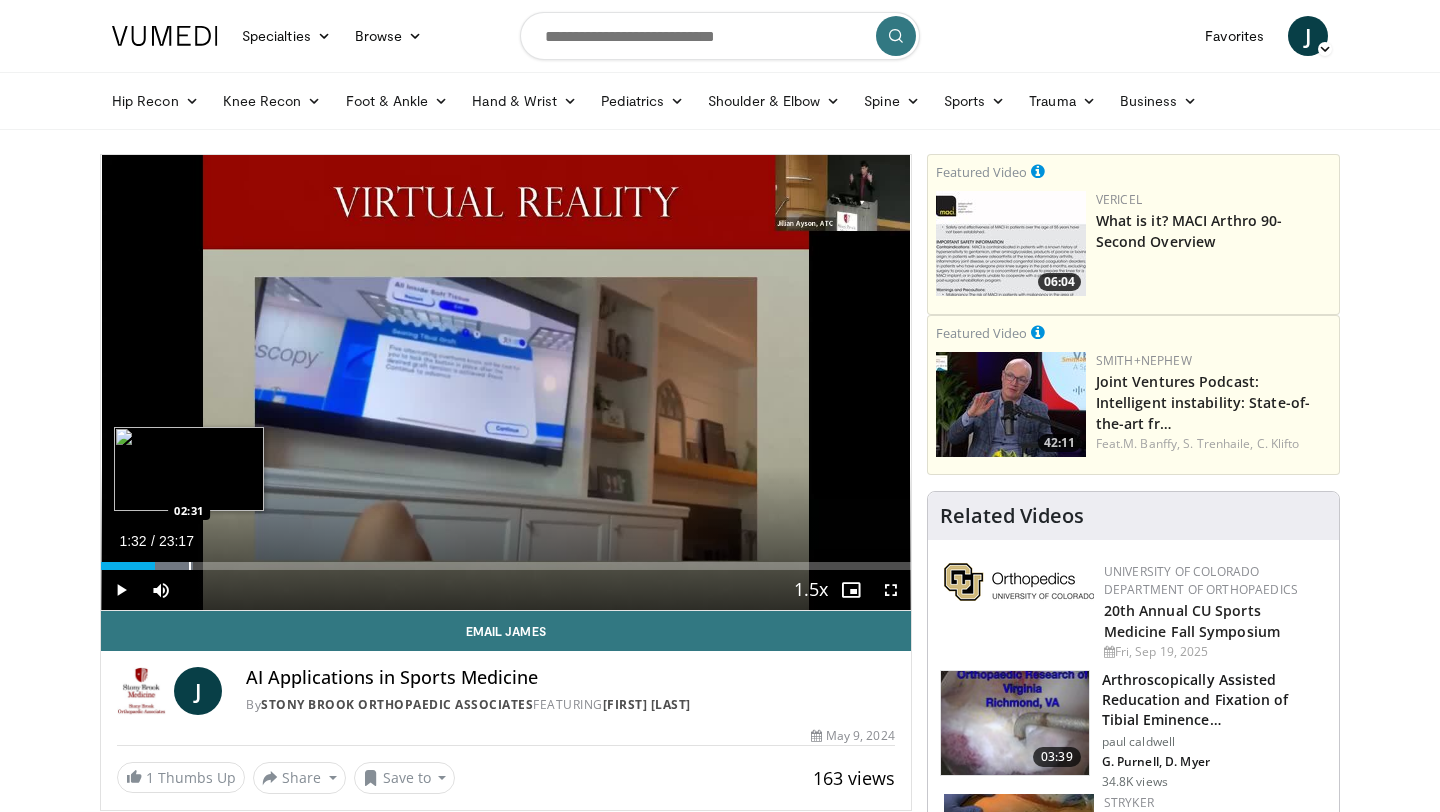 click at bounding box center (190, 566) 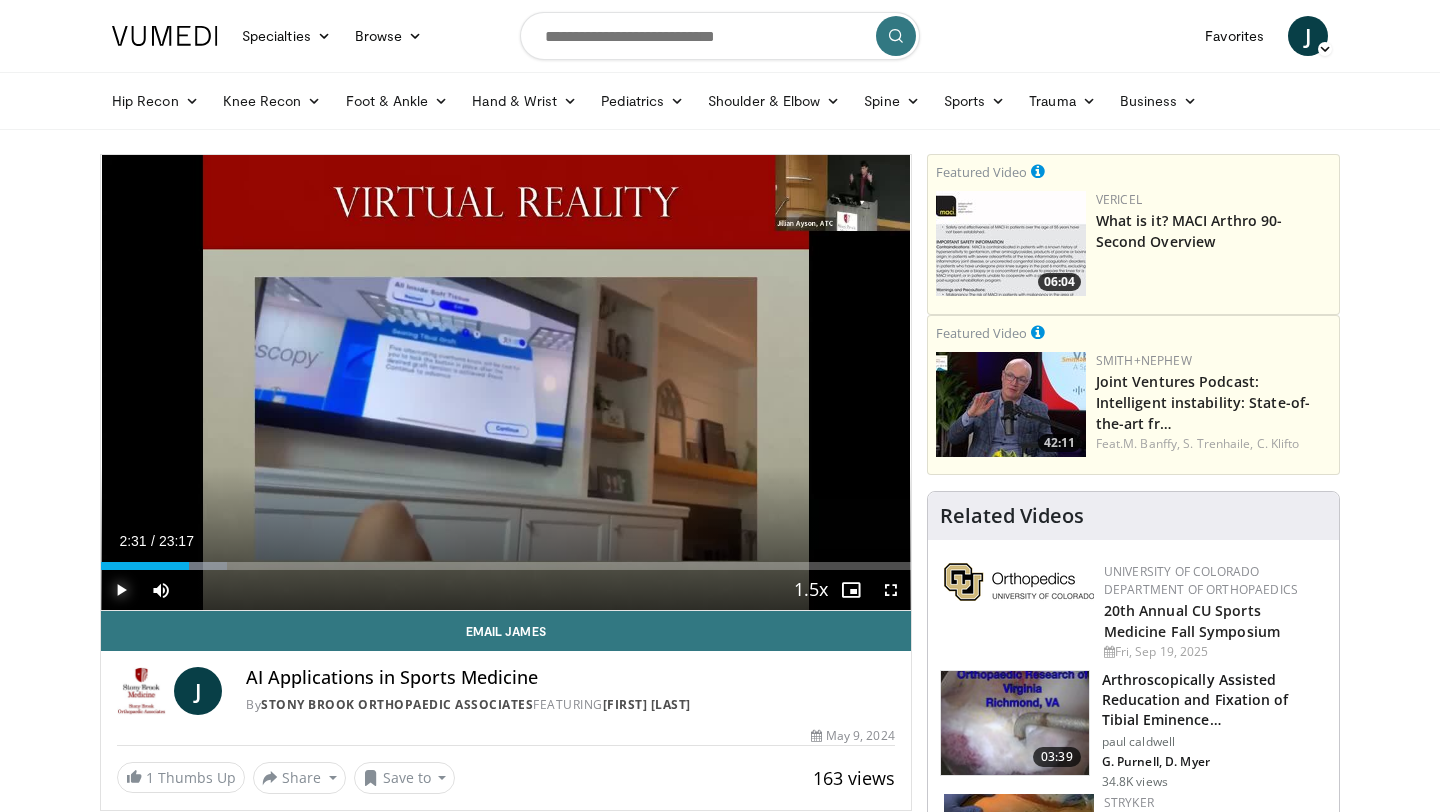 click at bounding box center [121, 590] 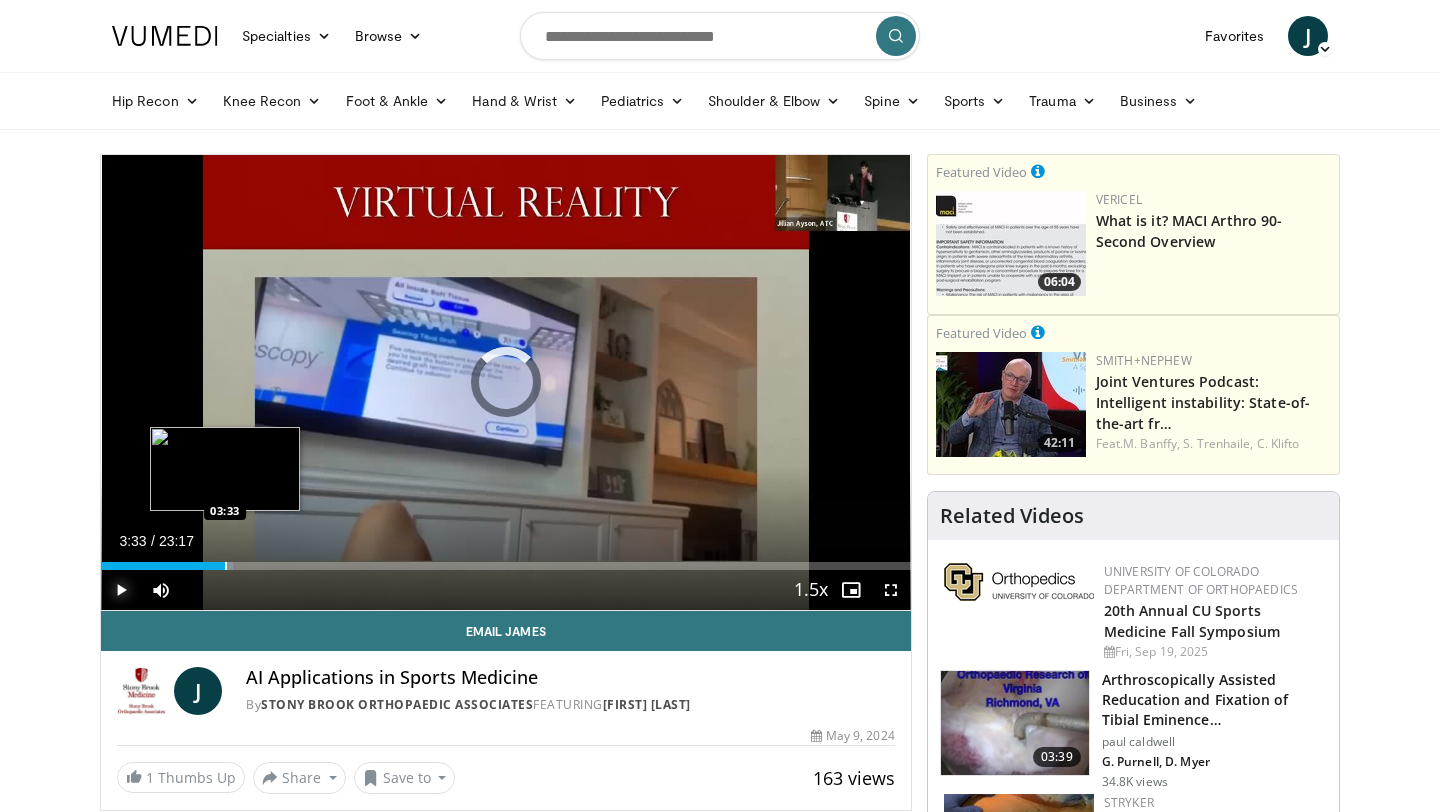 click at bounding box center (226, 566) 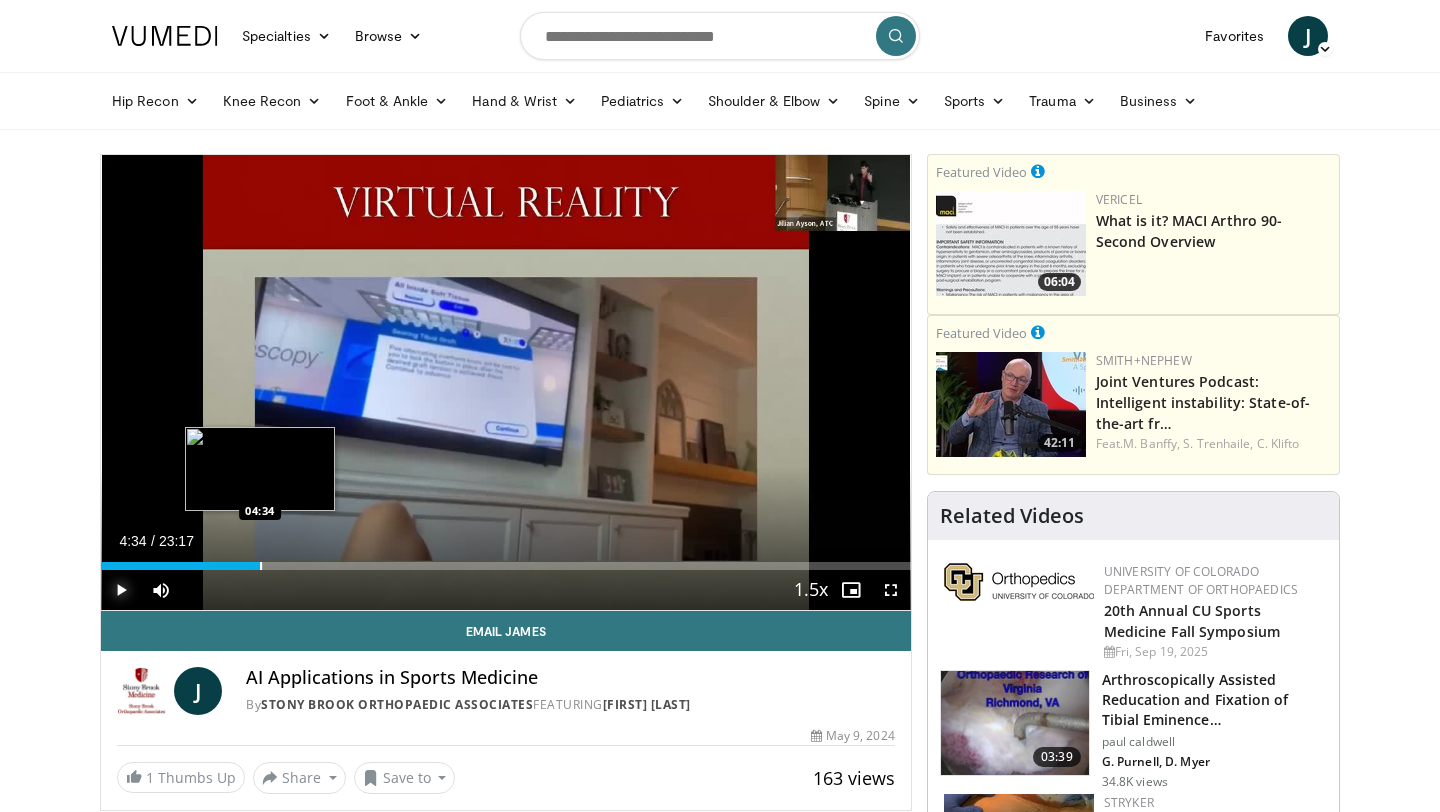 click at bounding box center (261, 566) 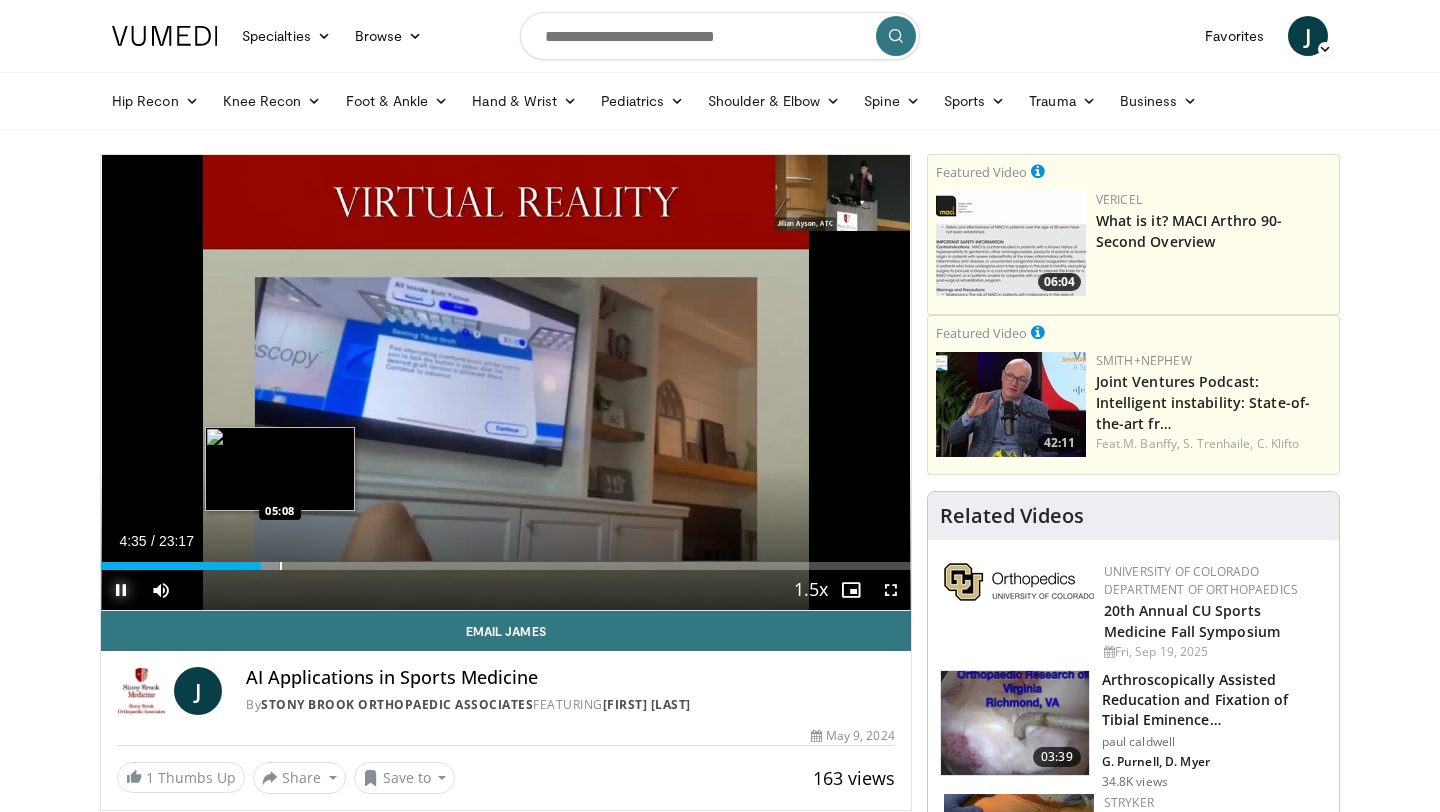 click at bounding box center (281, 566) 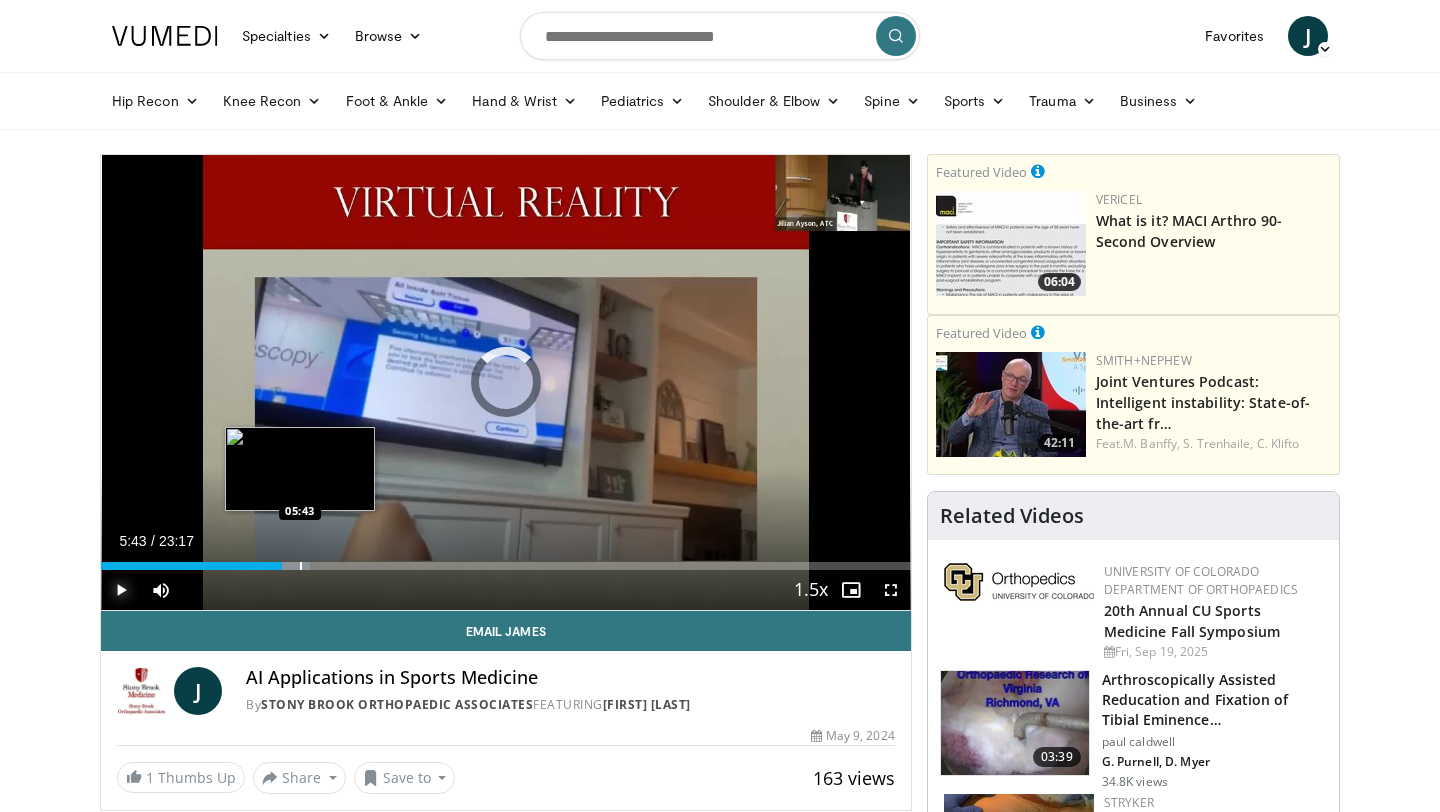 click at bounding box center (301, 566) 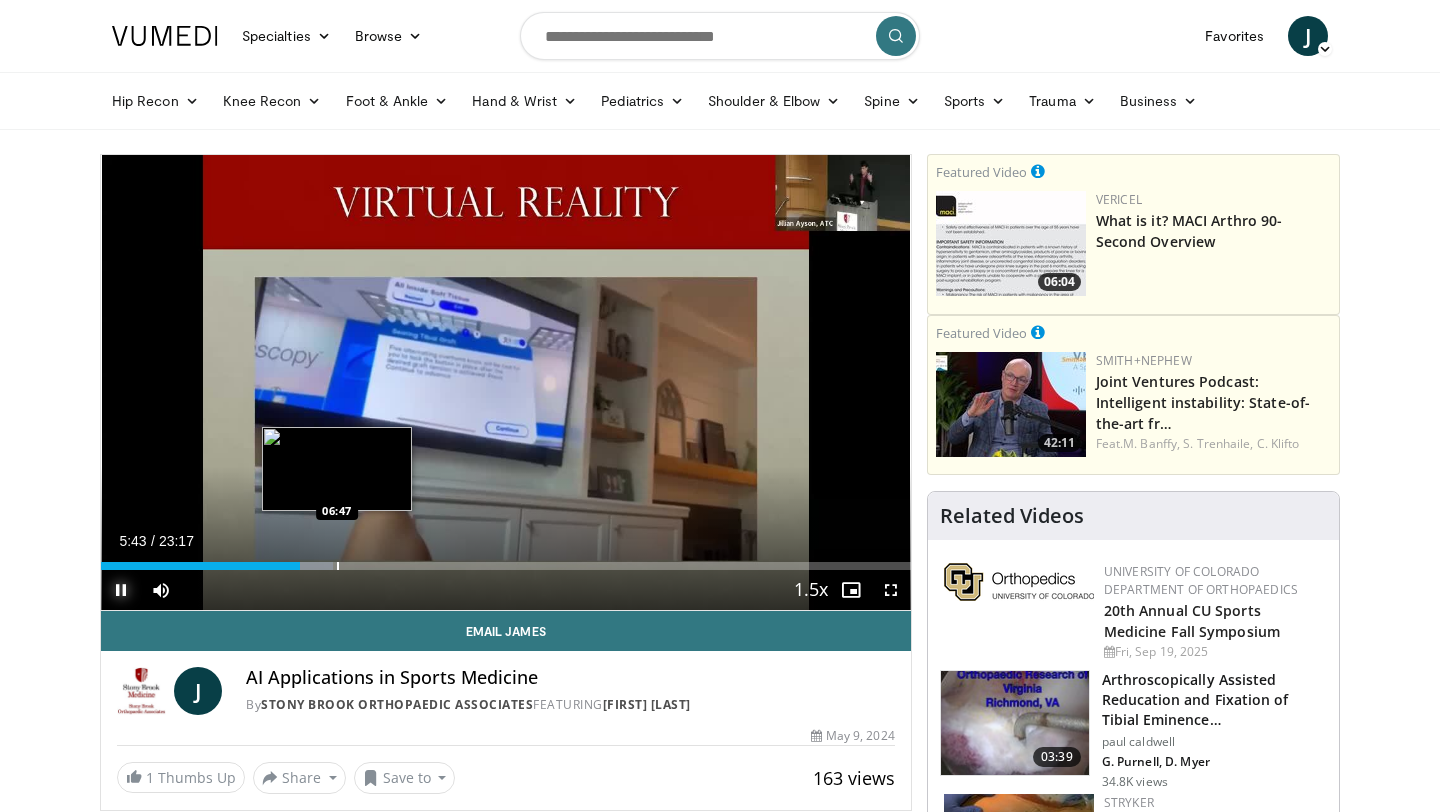 click on "Loaded :  28.63% 05:44 06:47" at bounding box center [506, 560] 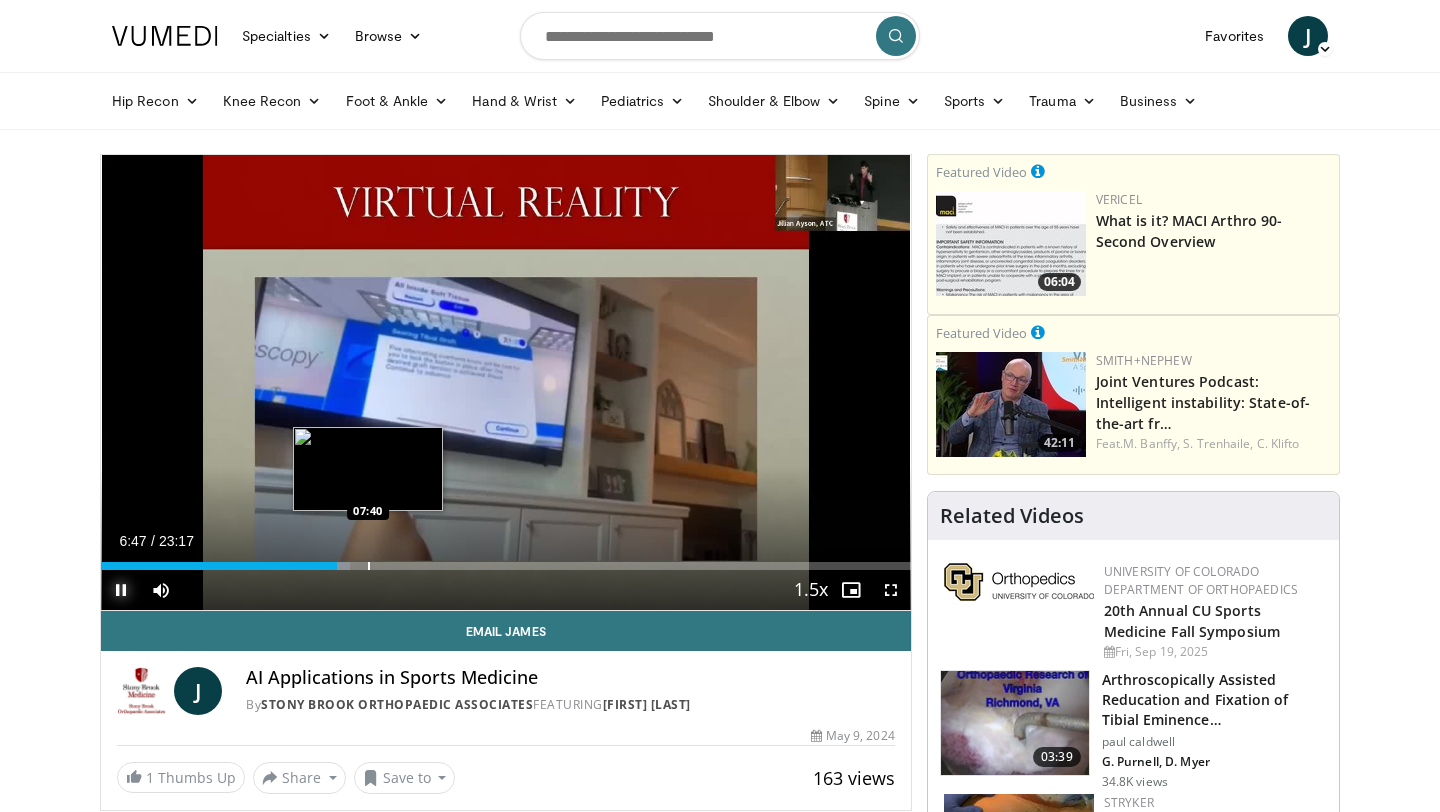 click on "Loaded :  30.78% 06:47 07:40" at bounding box center (506, 560) 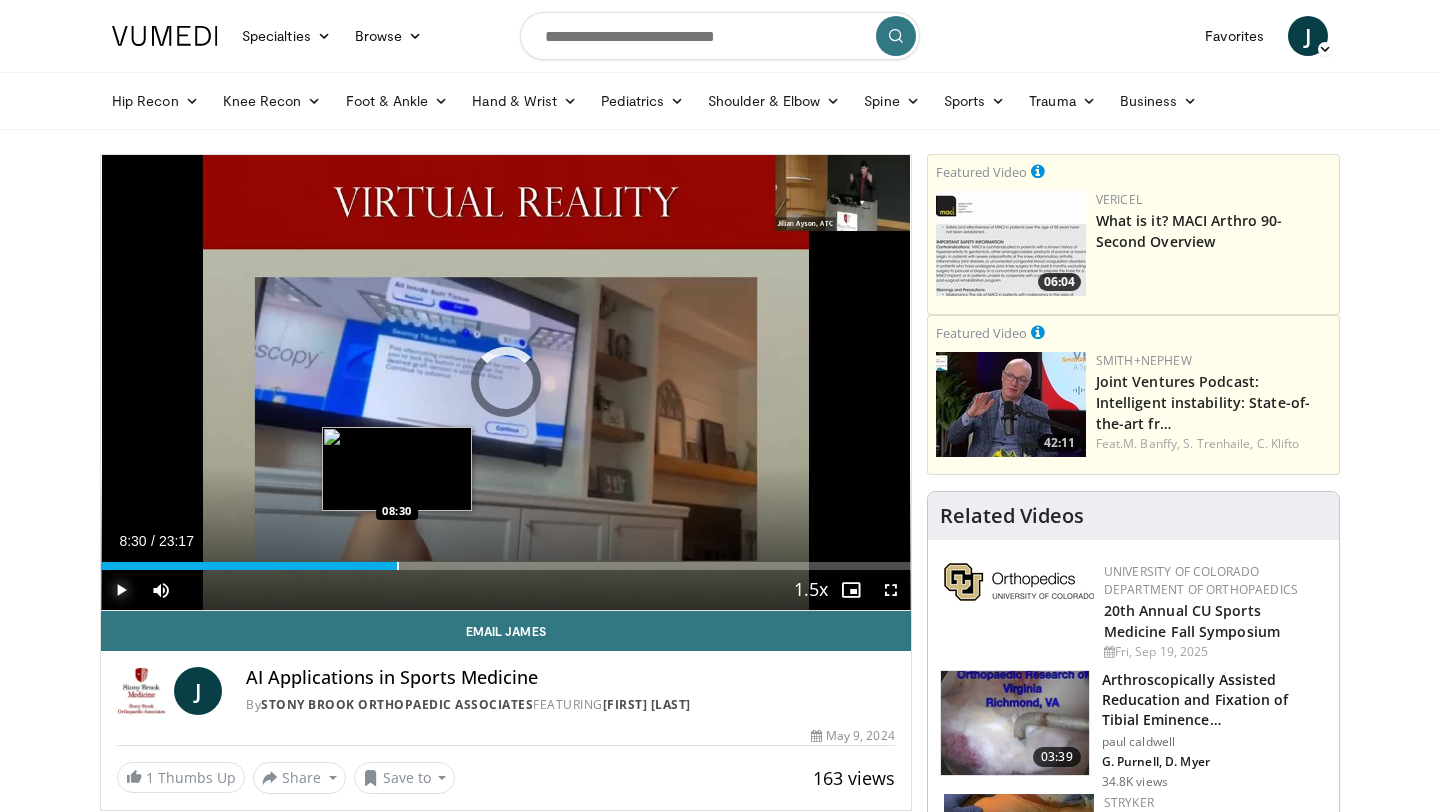 click on "Loaded :  35.08% 08:30 08:30" at bounding box center (506, 560) 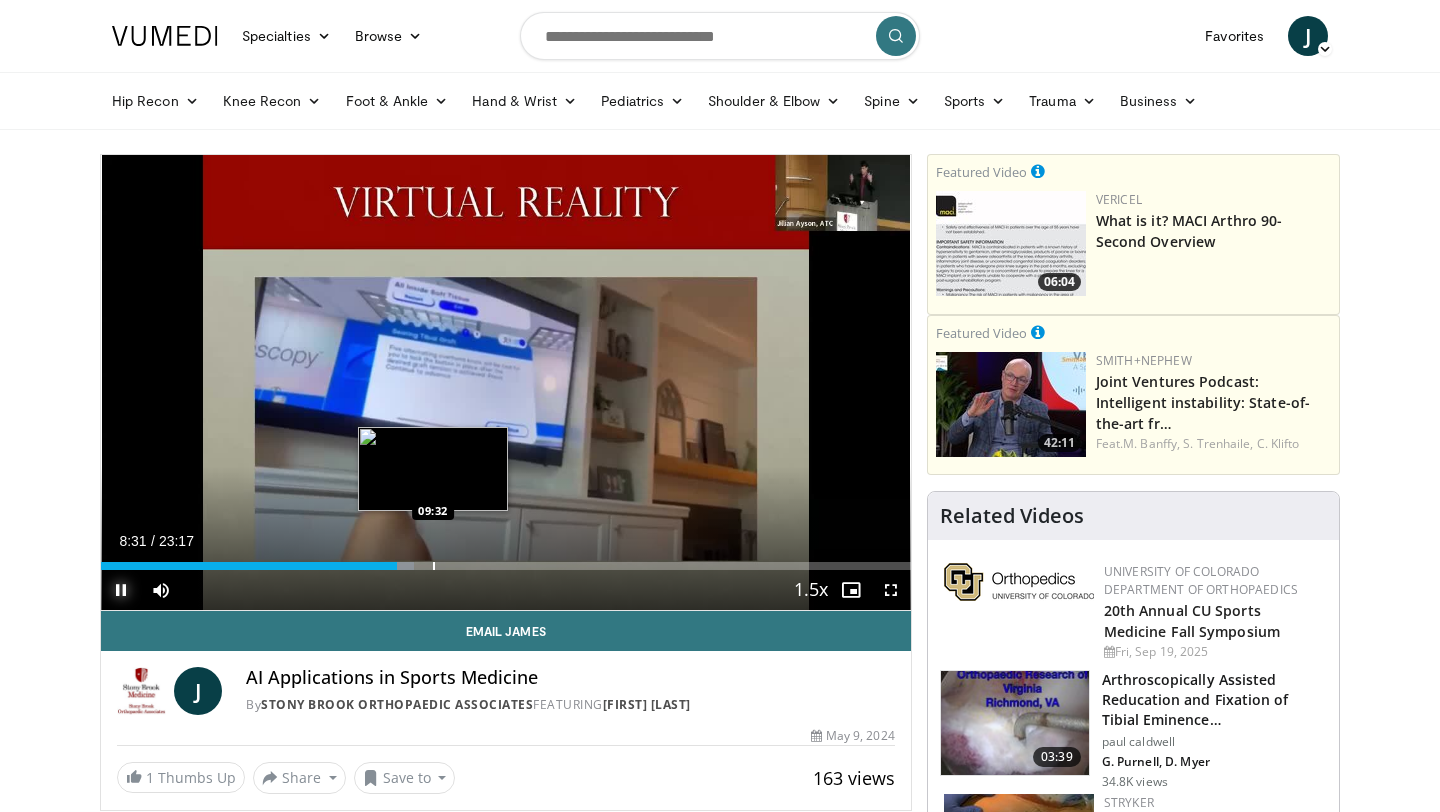 click on "Loaded :  38.65% 08:31 09:32" at bounding box center (506, 560) 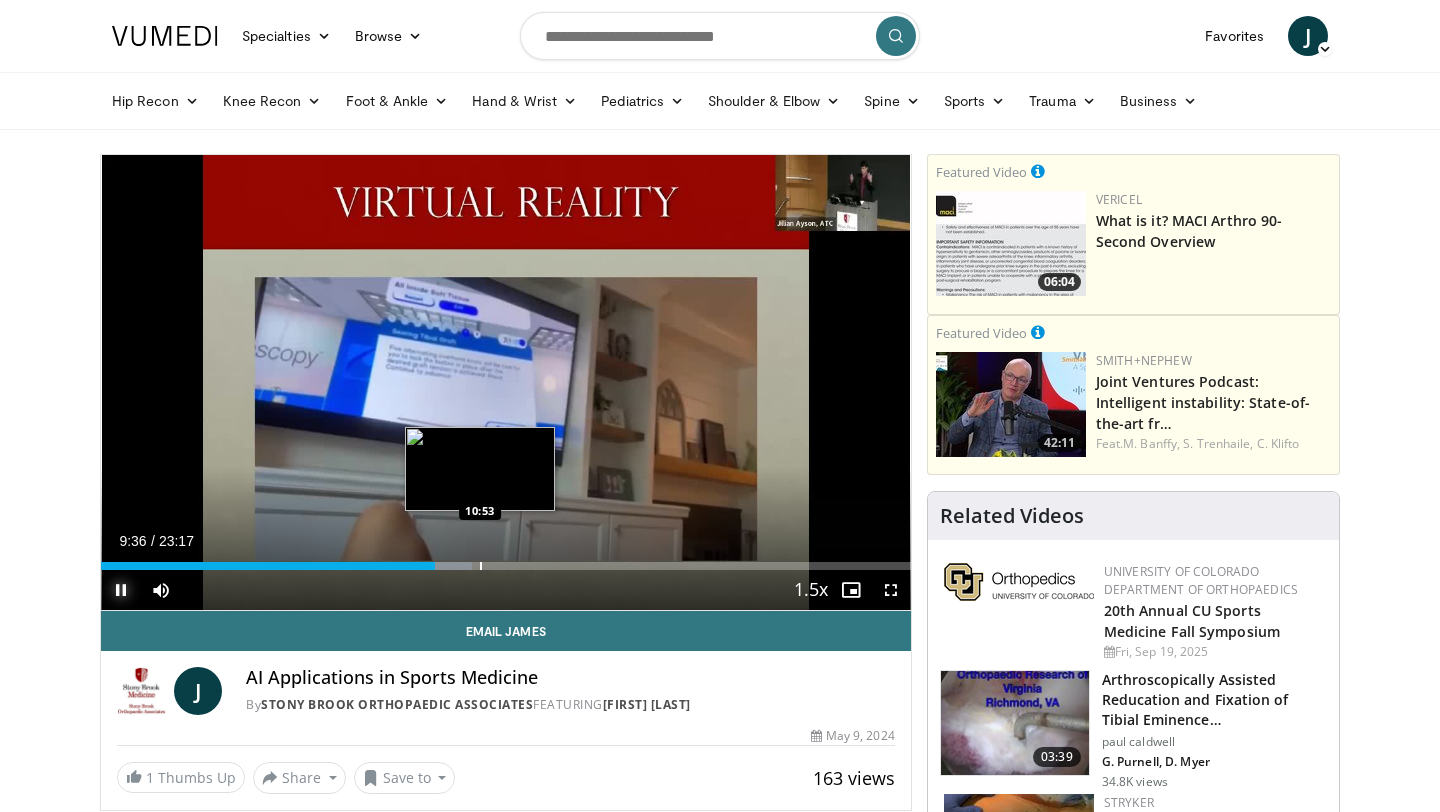 click at bounding box center [481, 566] 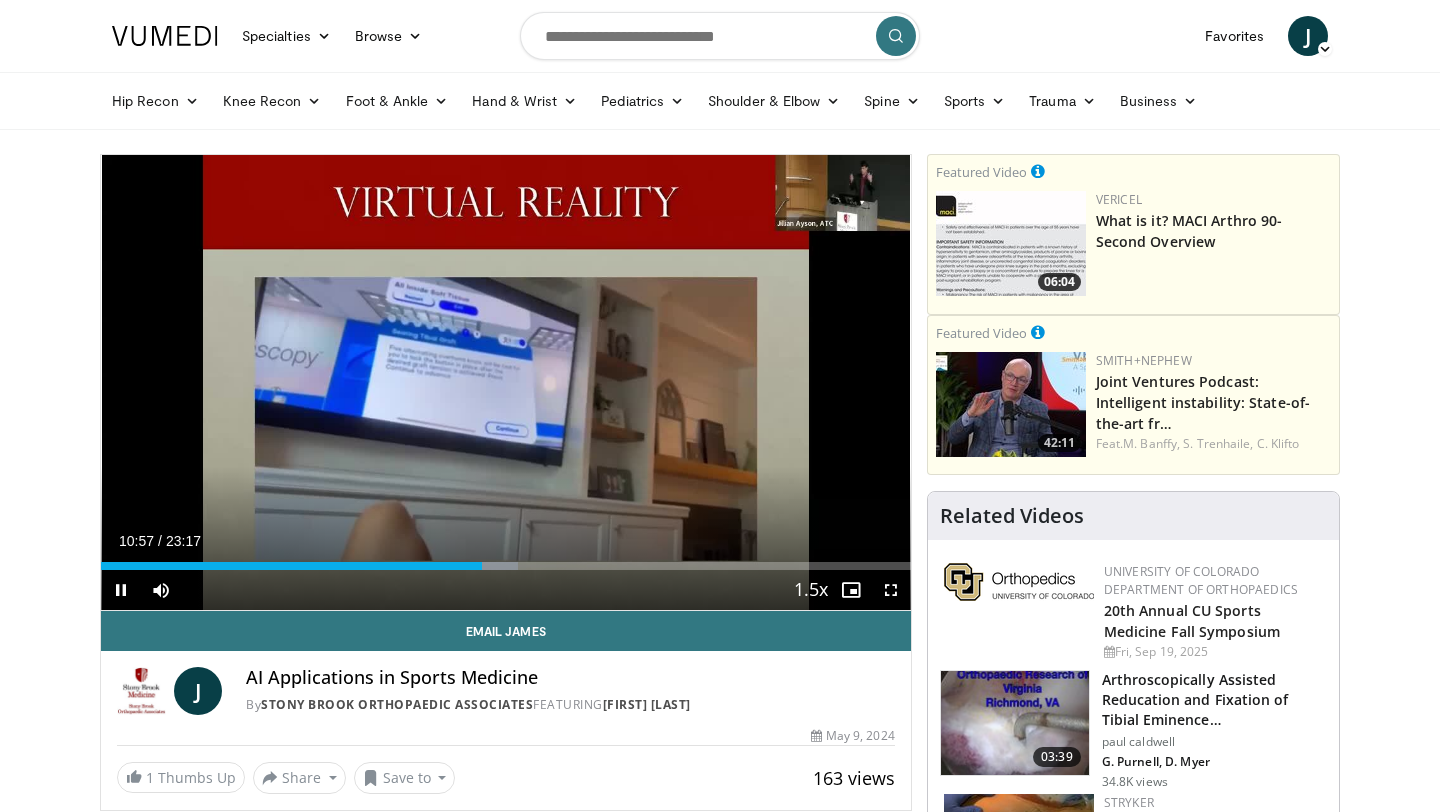click on "Current Time  10:57 / Duration  23:17 Pause Skip Backward Skip Forward Mute 100% Loaded :  51.54% 10:57 11:33 Stream Type  LIVE Seek to live, currently behind live LIVE   1.5x Playback Rate 0.5x 0.75x 1x 1.25x 1.5x , selected 1.75x 2x Chapters Chapters Descriptions descriptions off , selected Captions captions settings , opens captions settings dialog captions off , selected Audio Track en (Main) , selected Fullscreen Enable picture-in-picture mode" at bounding box center [506, 590] 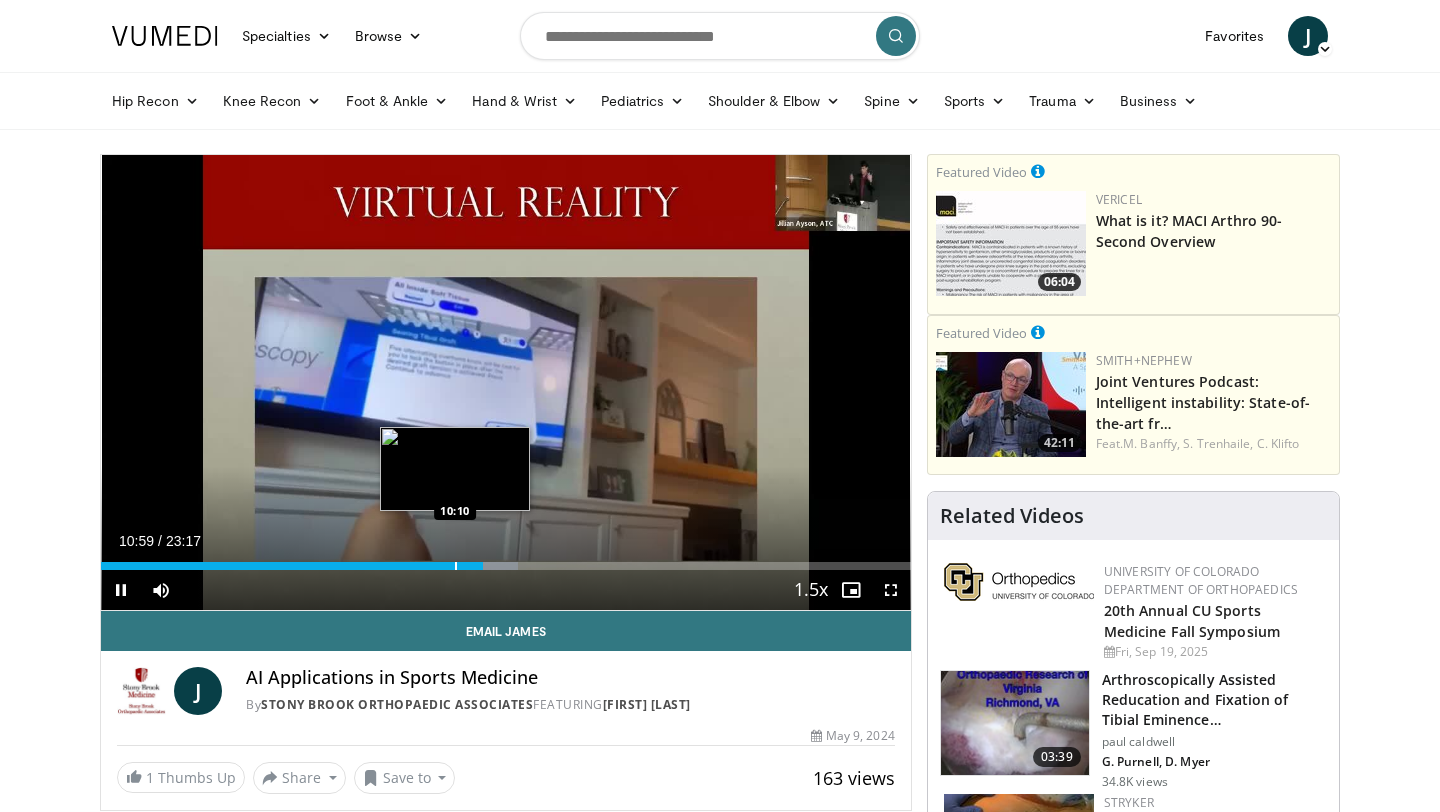 click at bounding box center [456, 566] 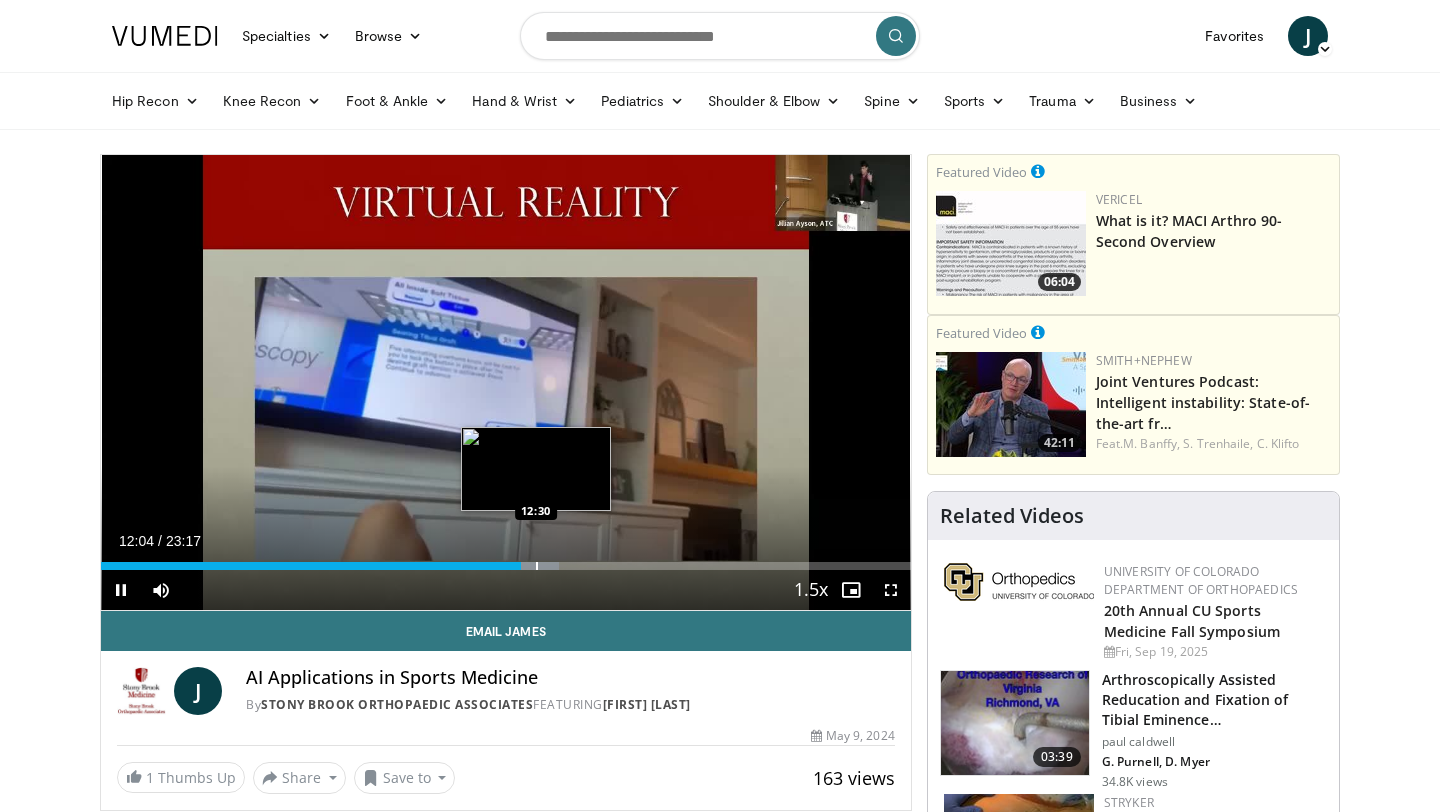 click at bounding box center (537, 566) 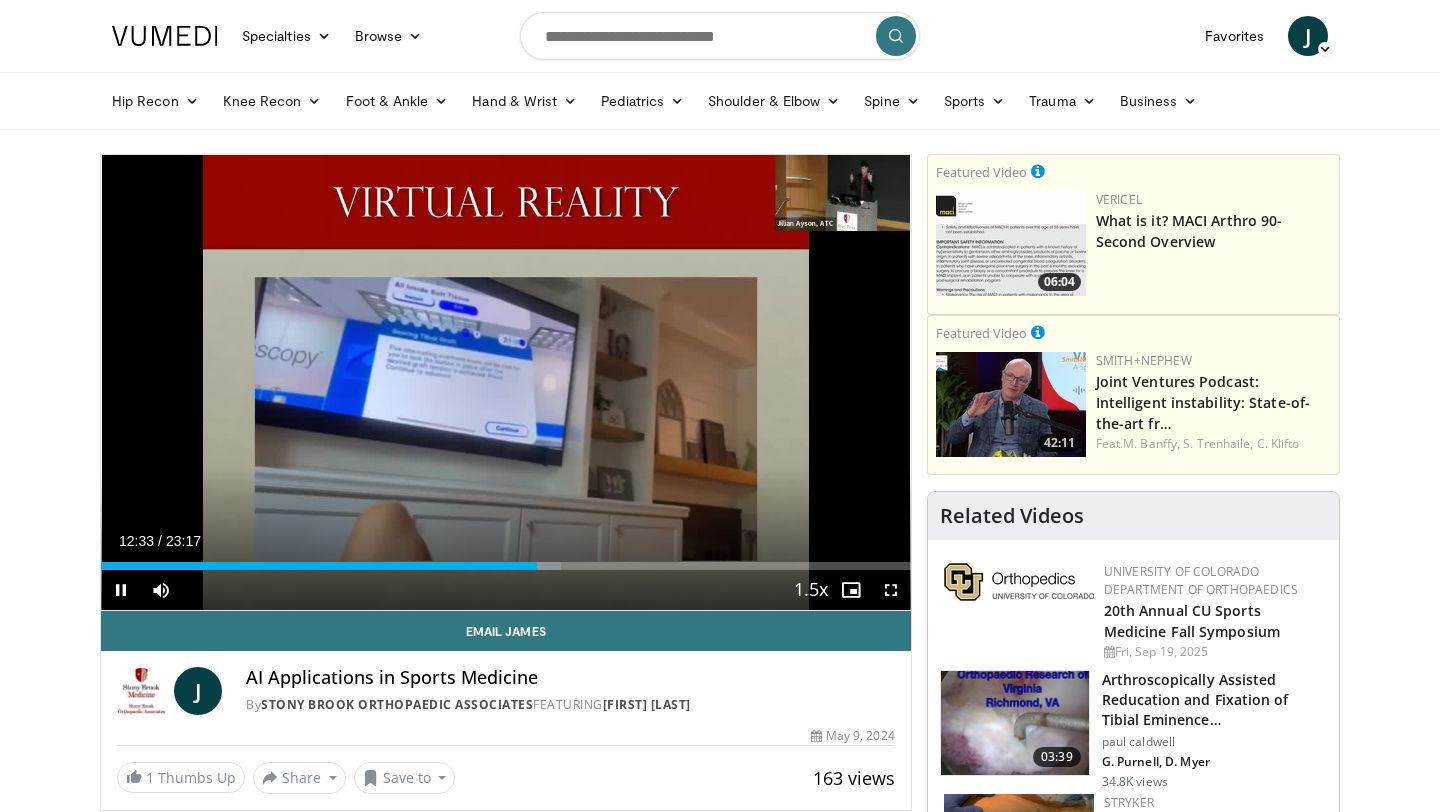 click on "Current Time  12:33 / Duration  23:17 Pause Skip Backward Skip Forward Mute 100% Loaded :  56.80% 12:33 12:52 Stream Type  LIVE Seek to live, currently behind live LIVE   1.5x Playback Rate 0.5x 0.75x 1x 1.25x 1.5x , selected 1.75x 2x Chapters Chapters Descriptions descriptions off , selected Captions captions settings , opens captions settings dialog captions off , selected Audio Track en (Main) , selected Fullscreen Enable picture-in-picture mode" at bounding box center [506, 590] 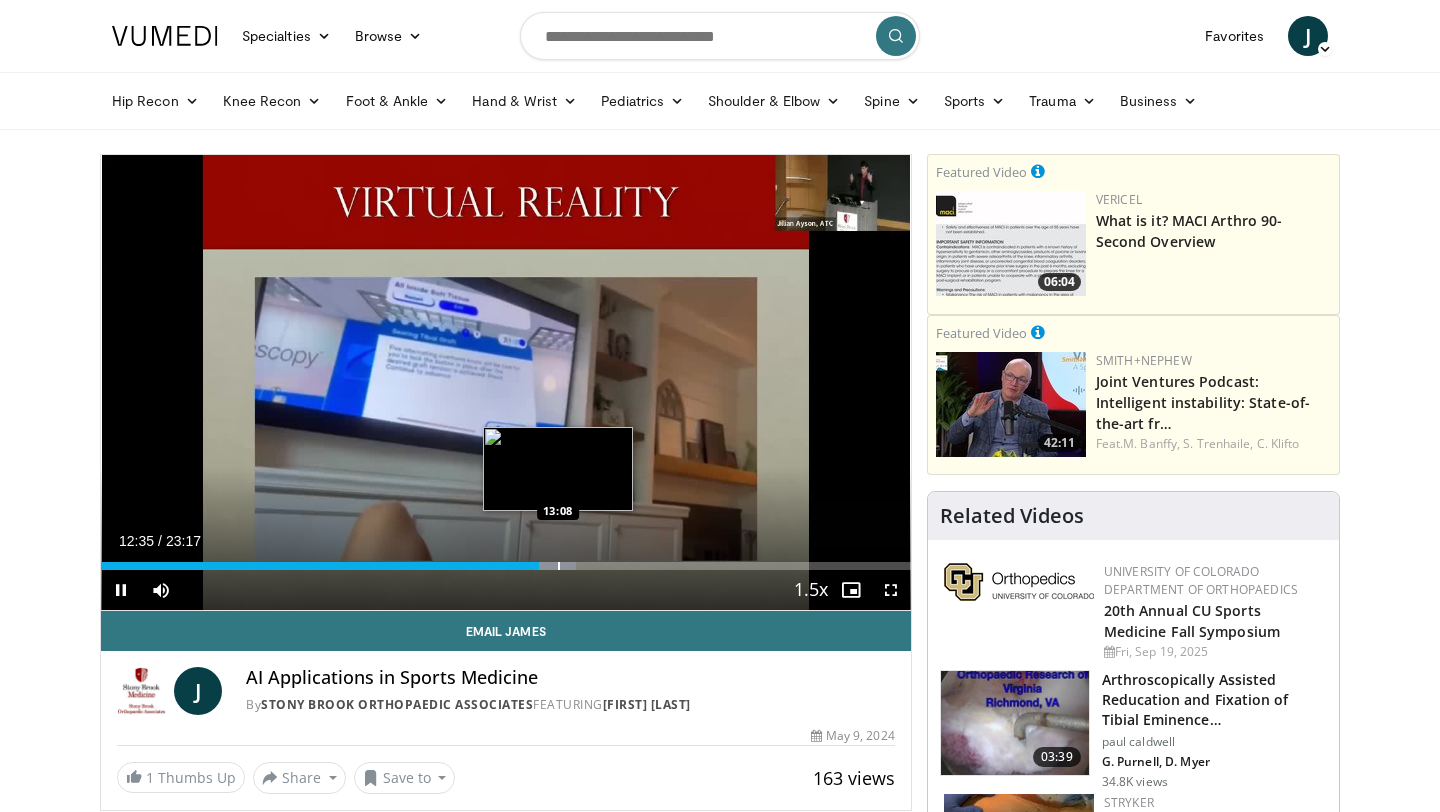 click at bounding box center [559, 566] 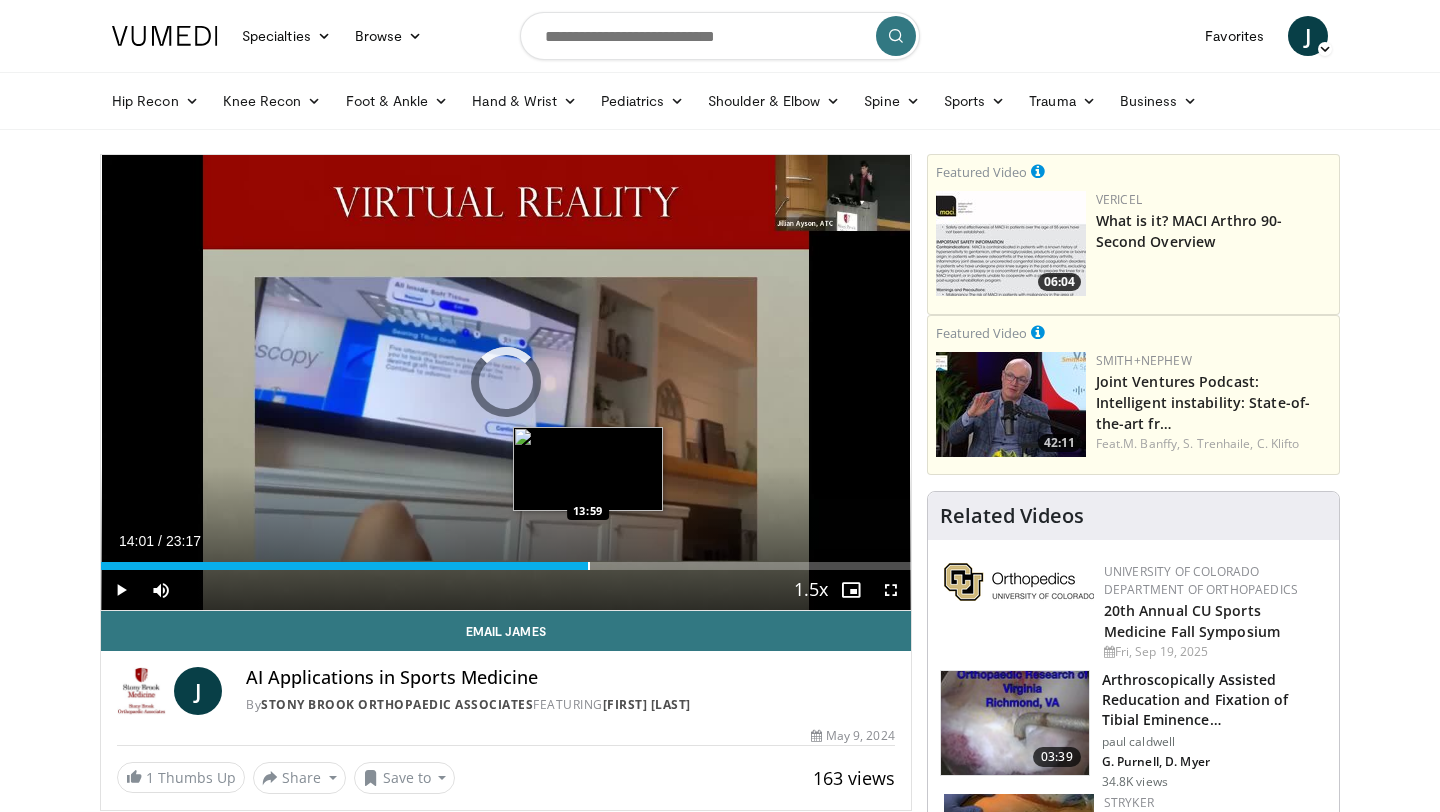 click at bounding box center [589, 566] 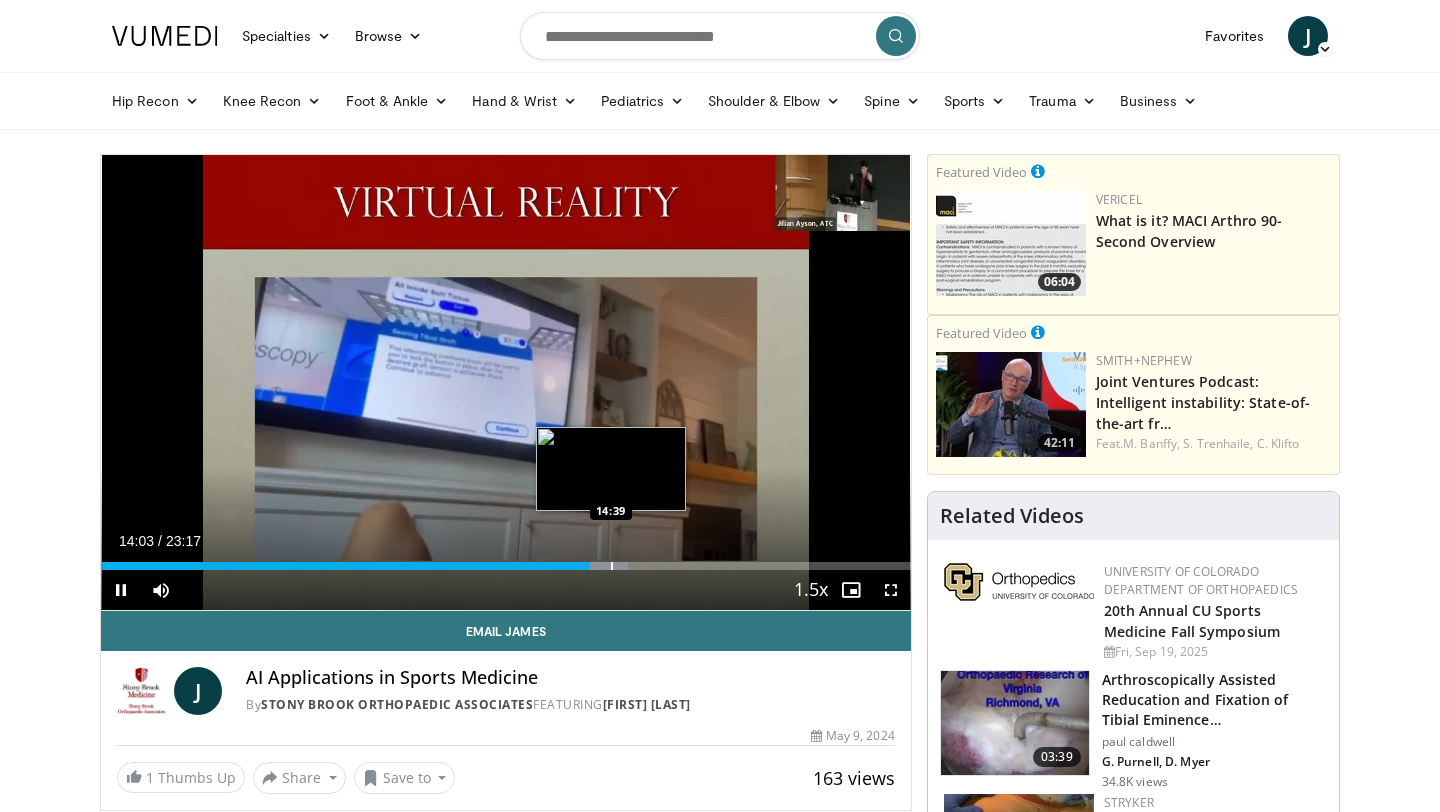 click at bounding box center (612, 566) 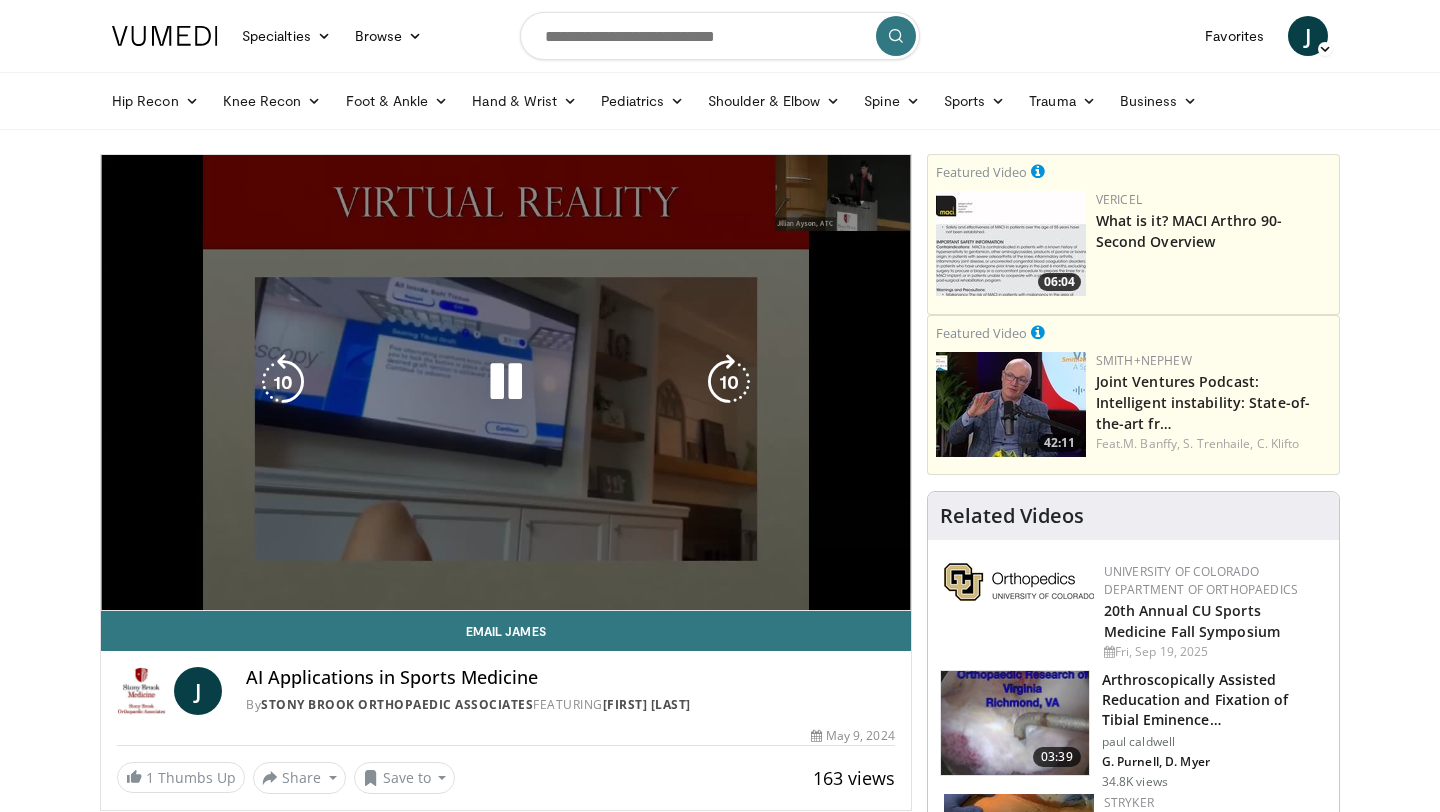 click on "10 seconds
Tap to unmute" at bounding box center [506, 382] 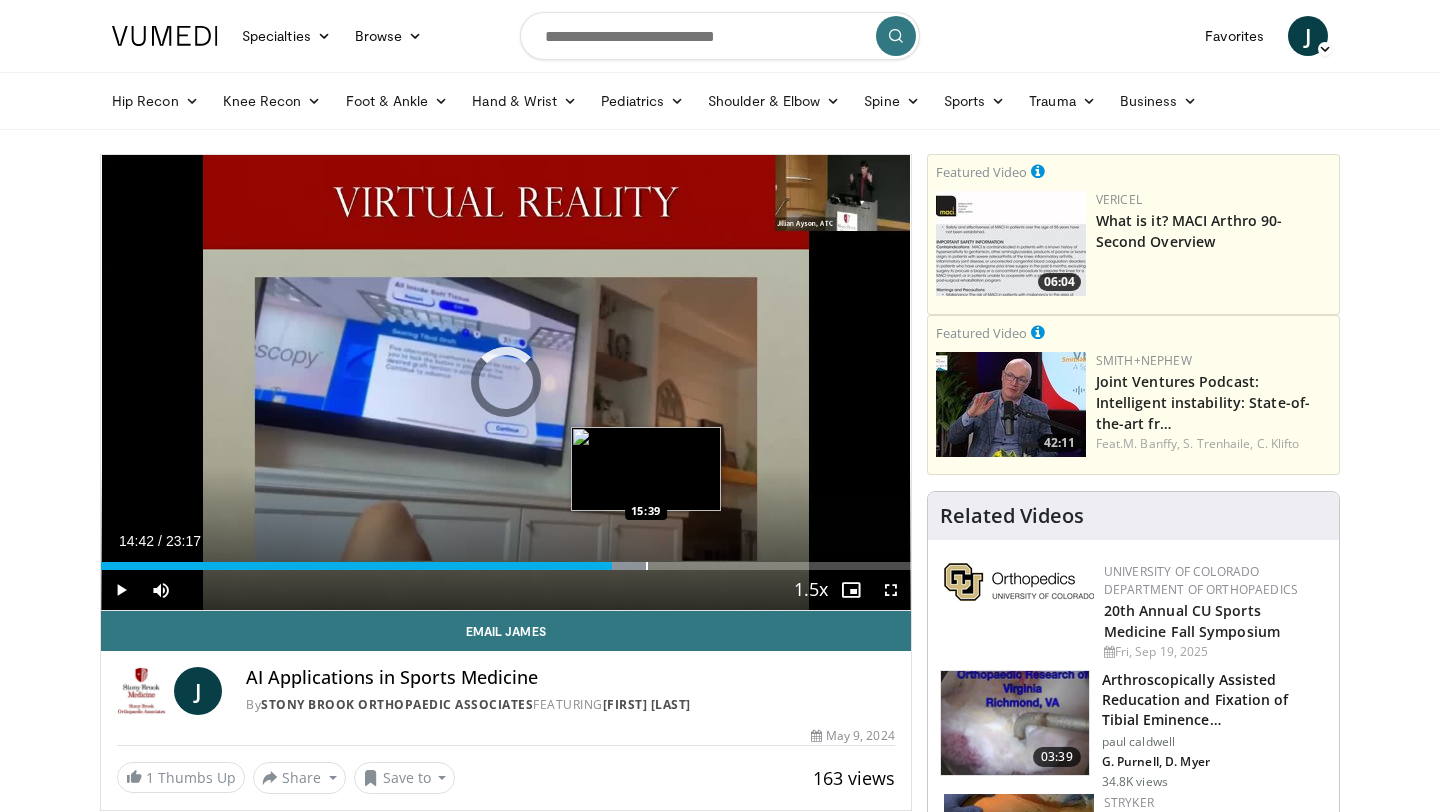 click at bounding box center (647, 566) 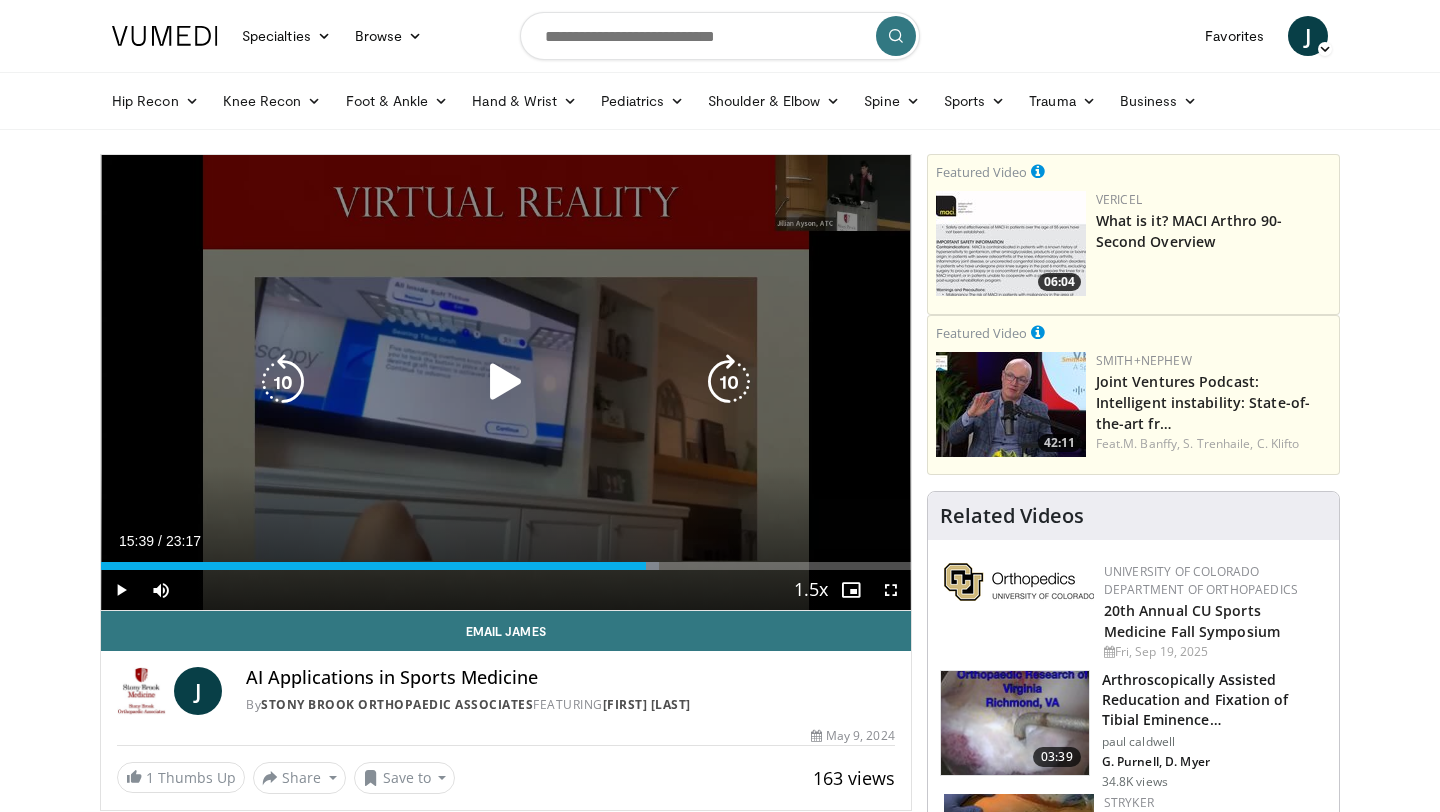 click on "10 seconds
Tap to unmute" at bounding box center [506, 382] 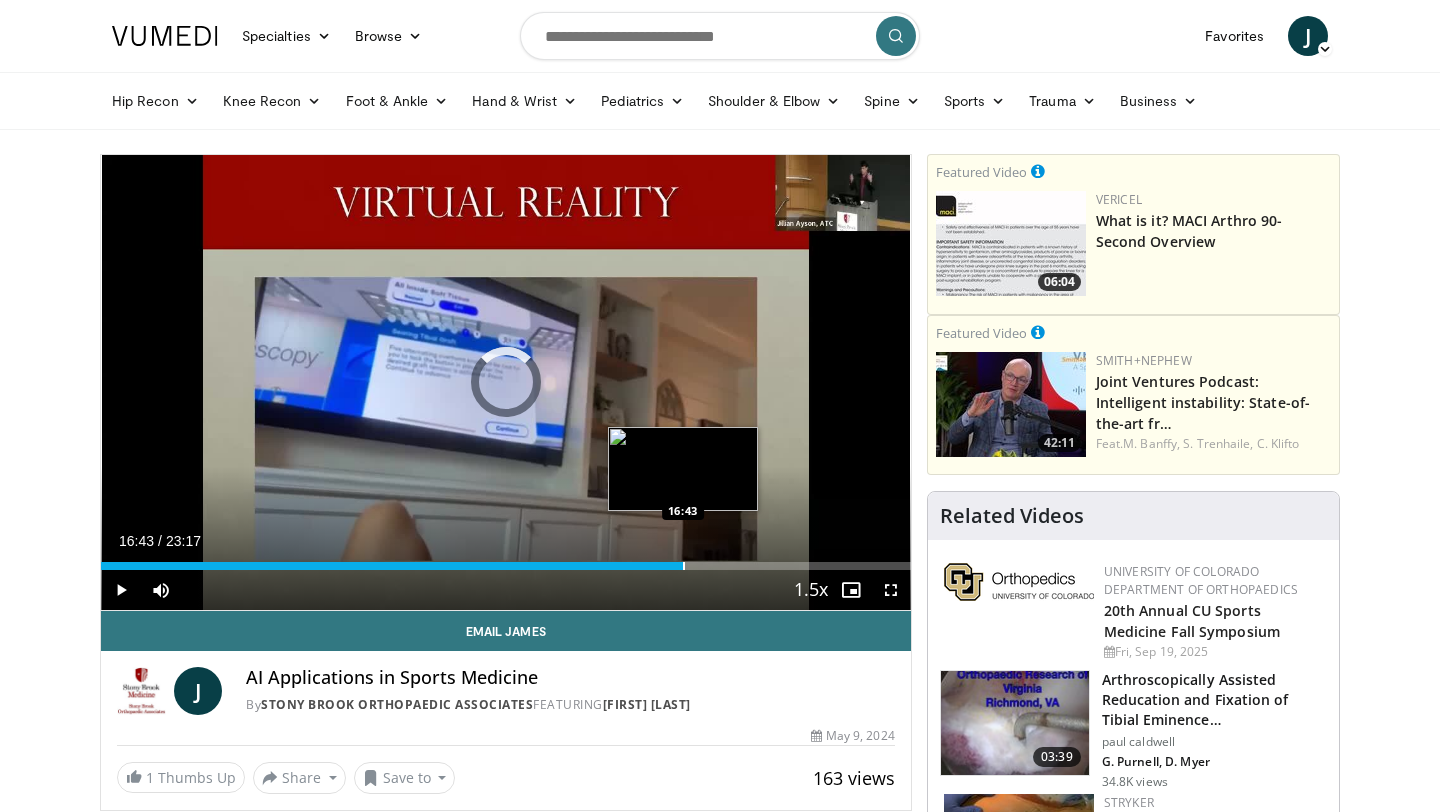 click at bounding box center (684, 566) 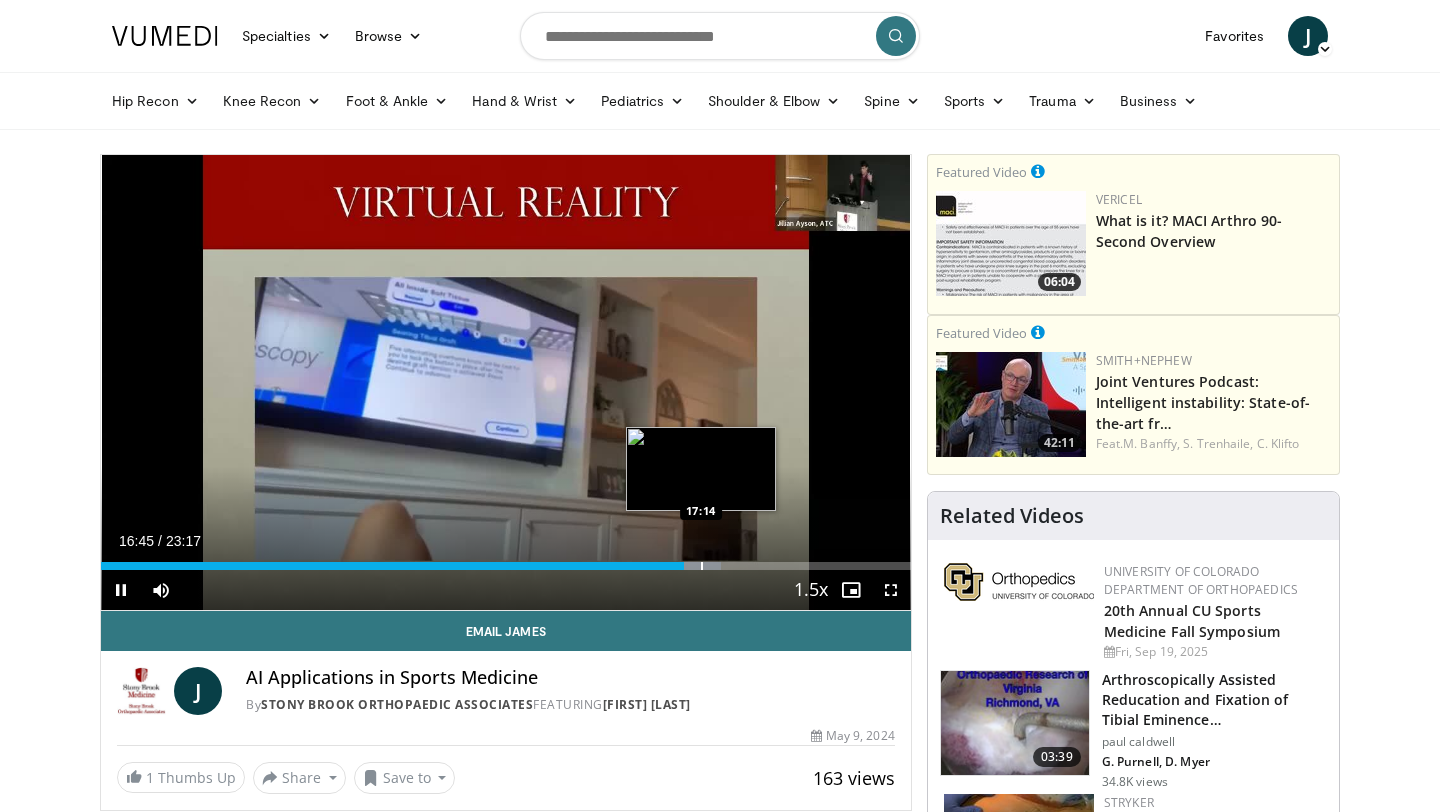 click at bounding box center (702, 566) 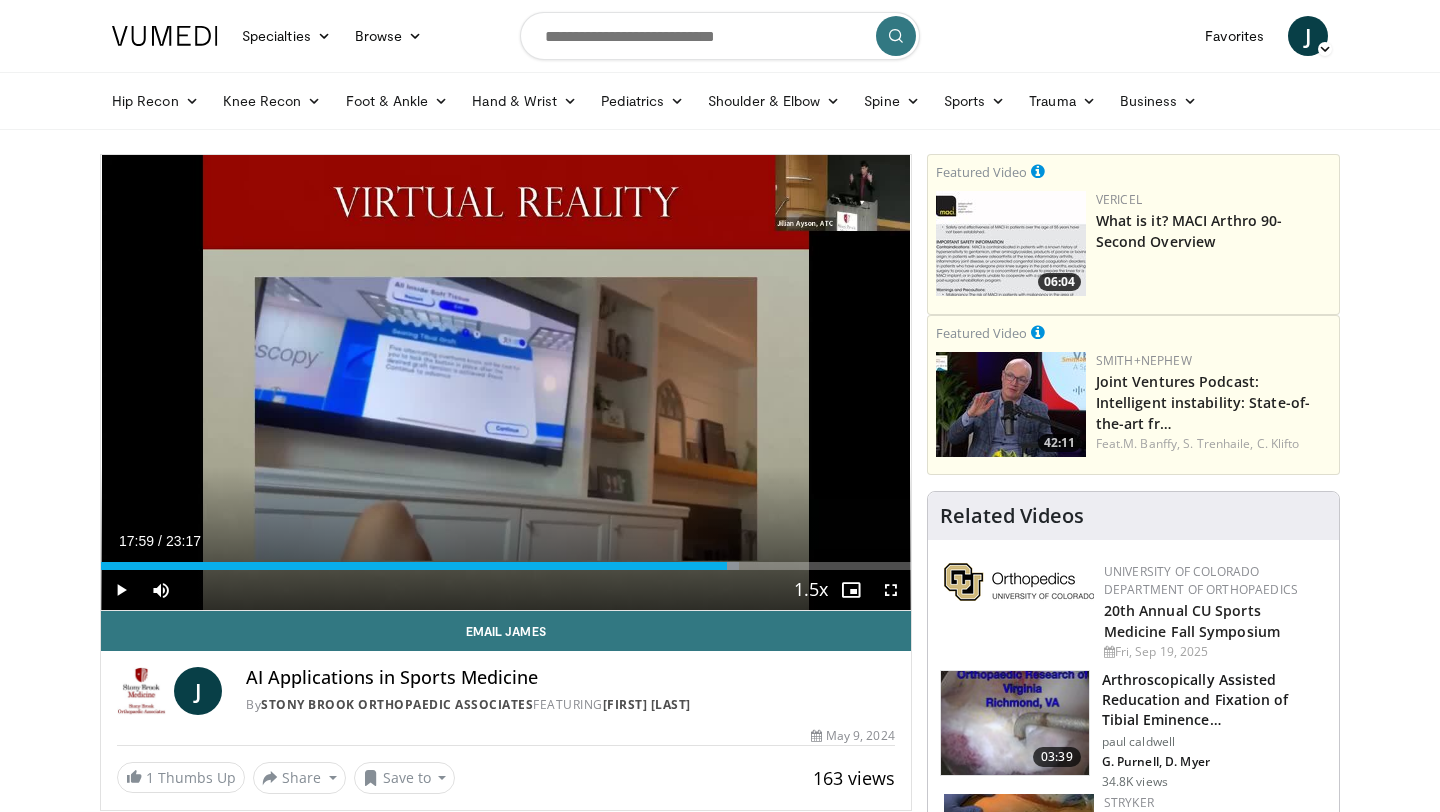click at bounding box center [728, 566] 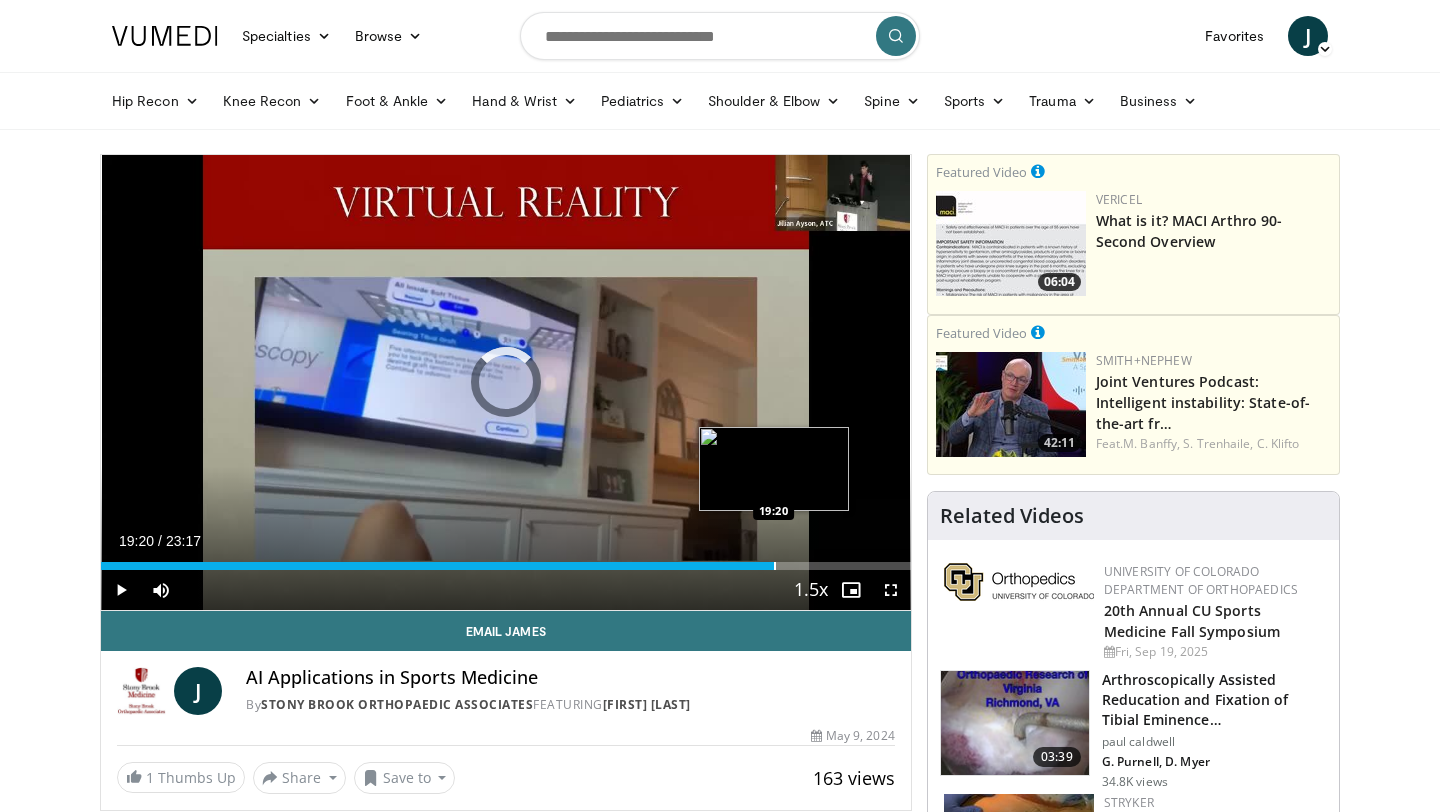 click at bounding box center [775, 566] 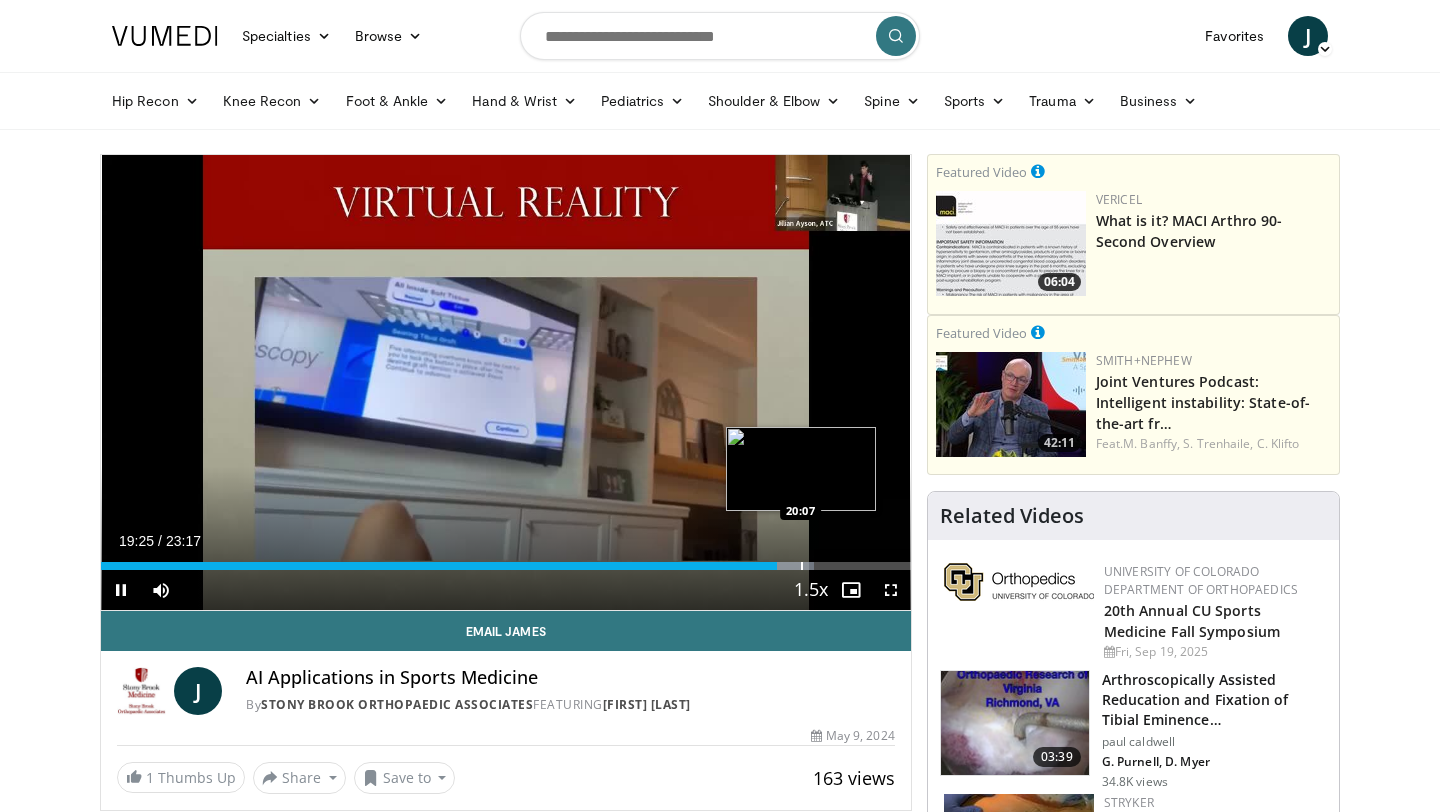 click at bounding box center (802, 566) 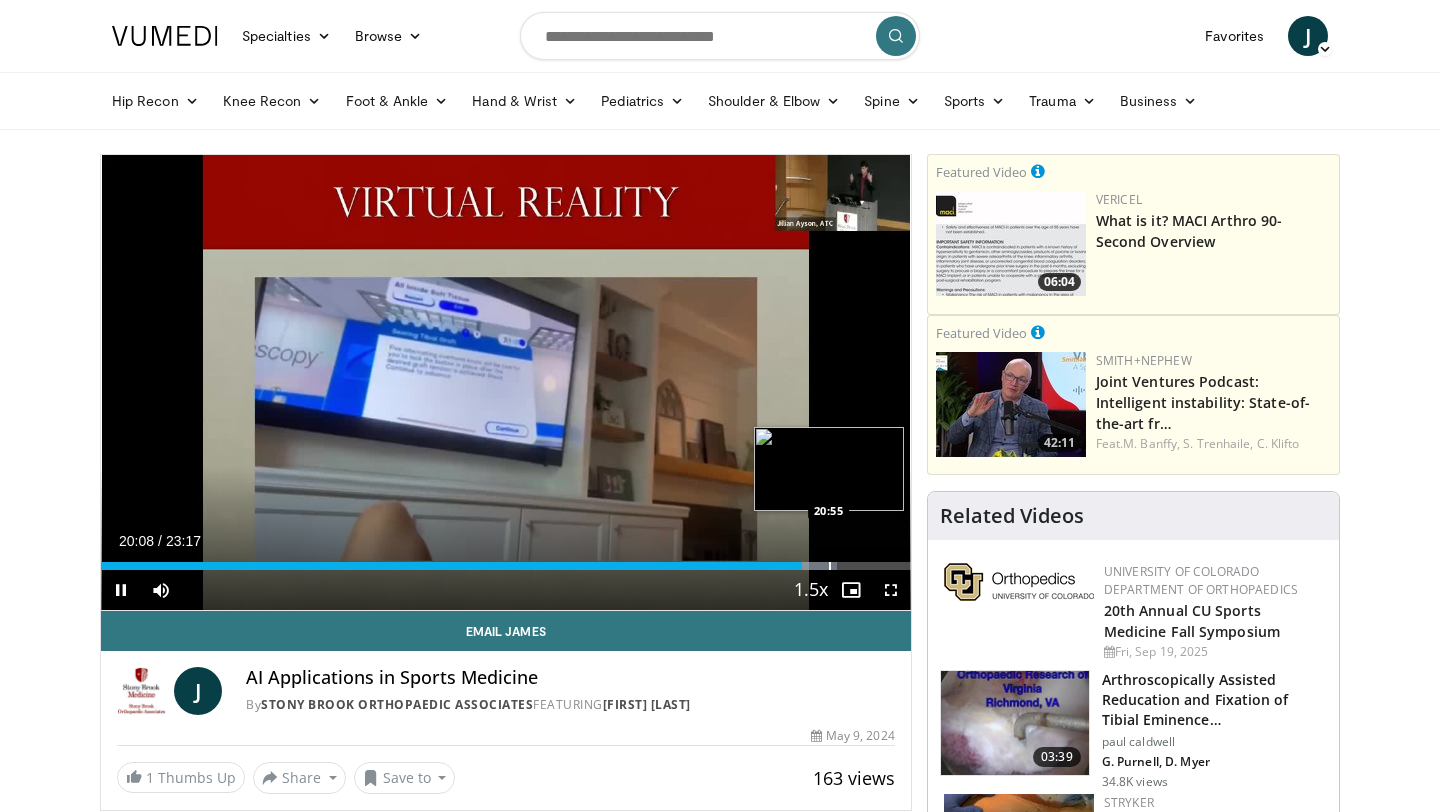 click at bounding box center (830, 566) 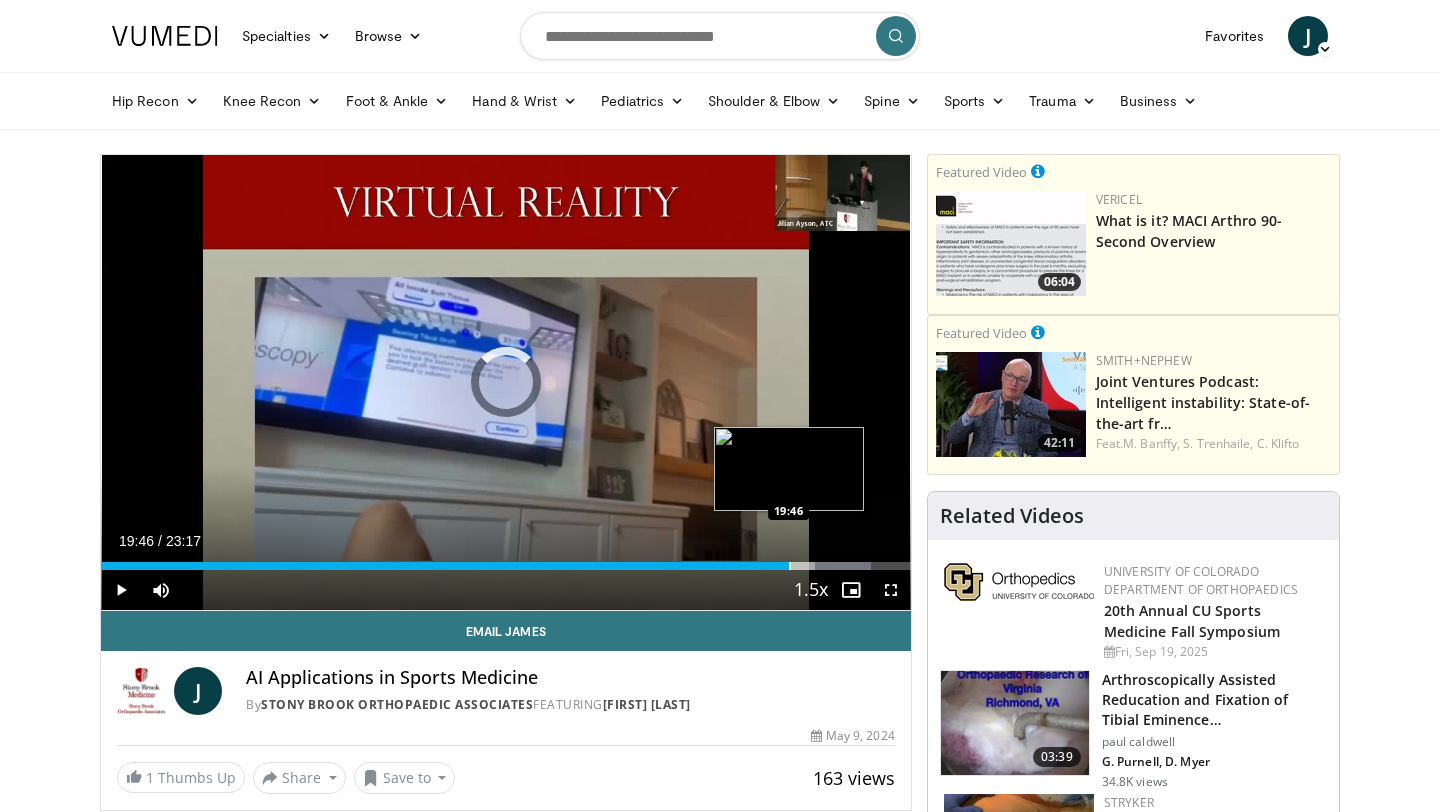 click at bounding box center (790, 566) 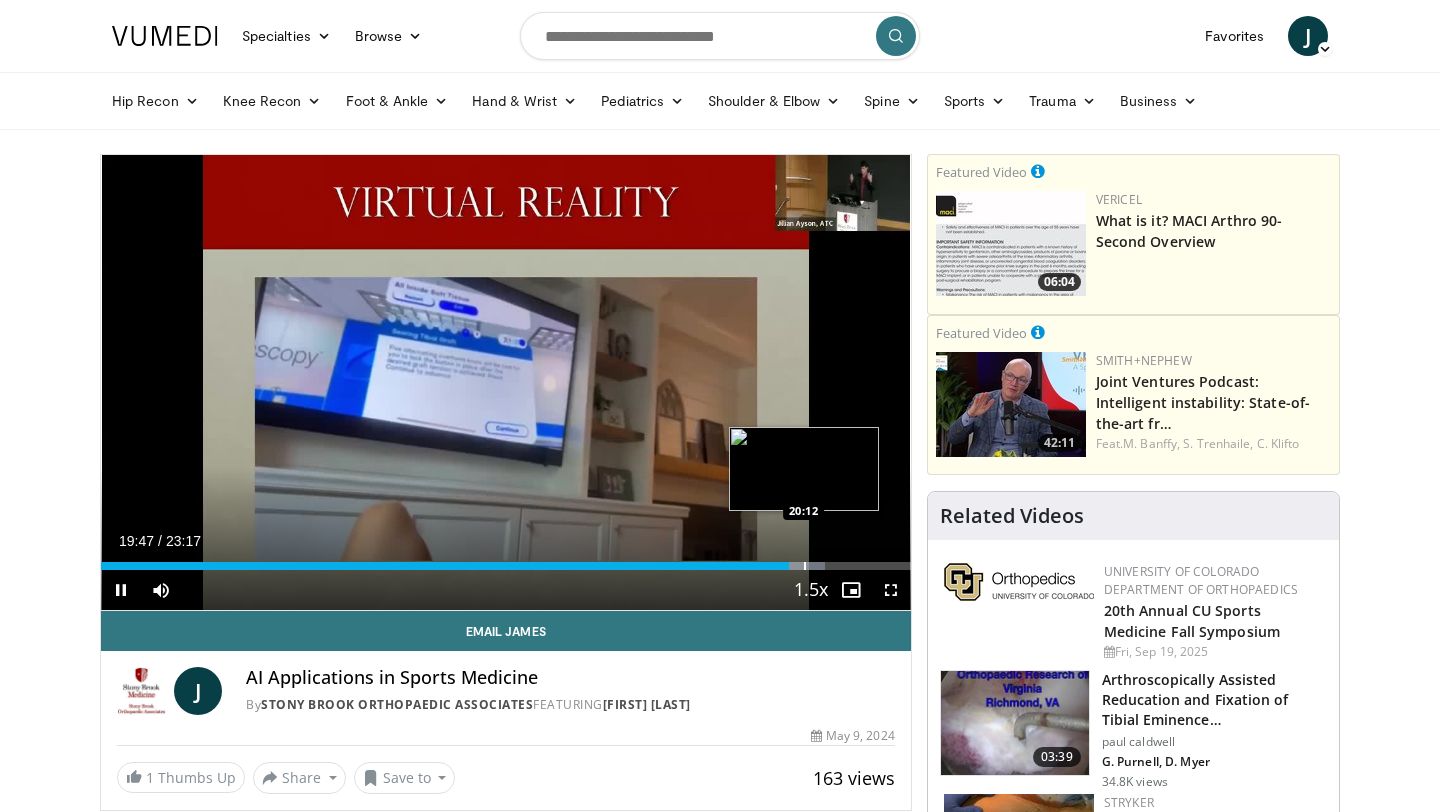 click at bounding box center [805, 566] 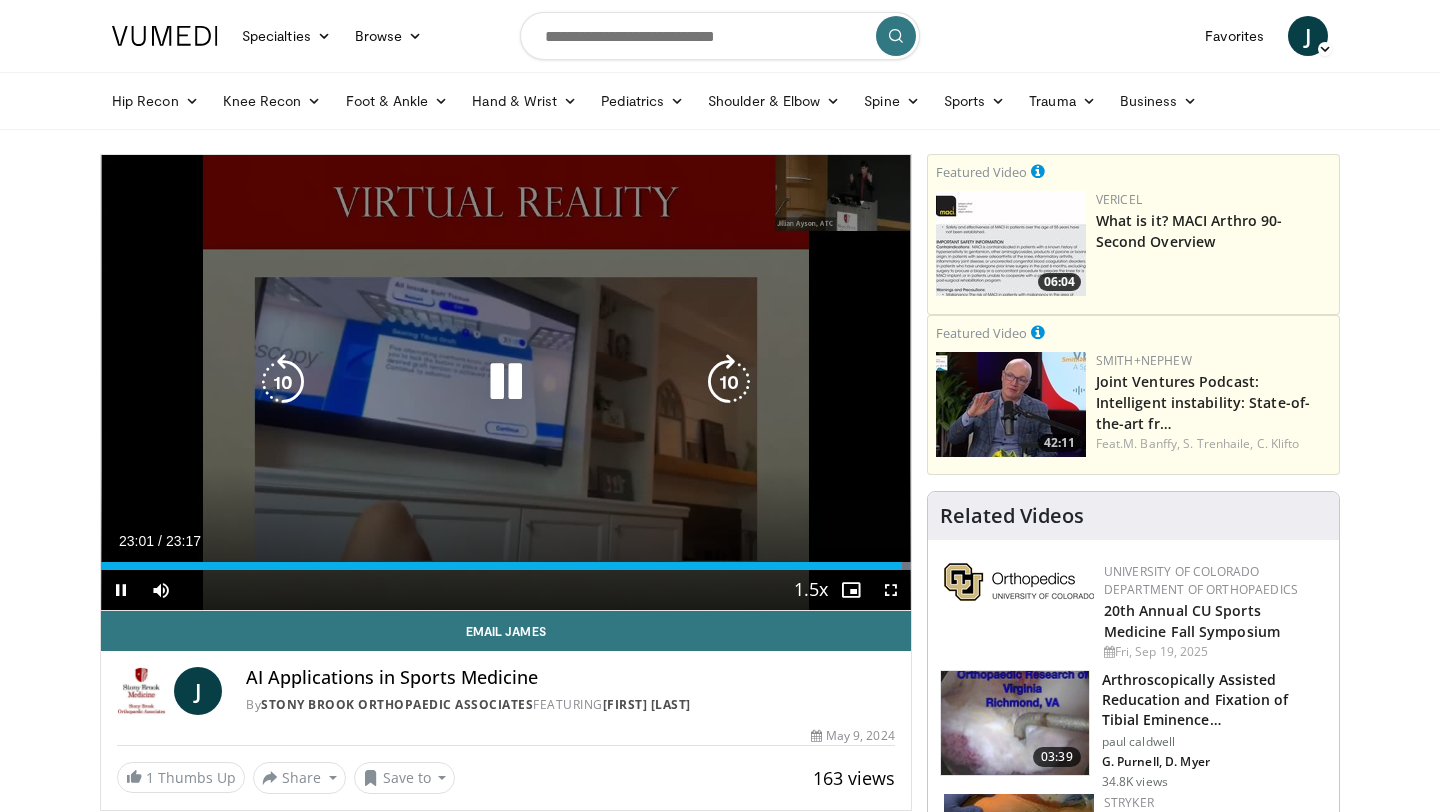 click at bounding box center (506, 382) 